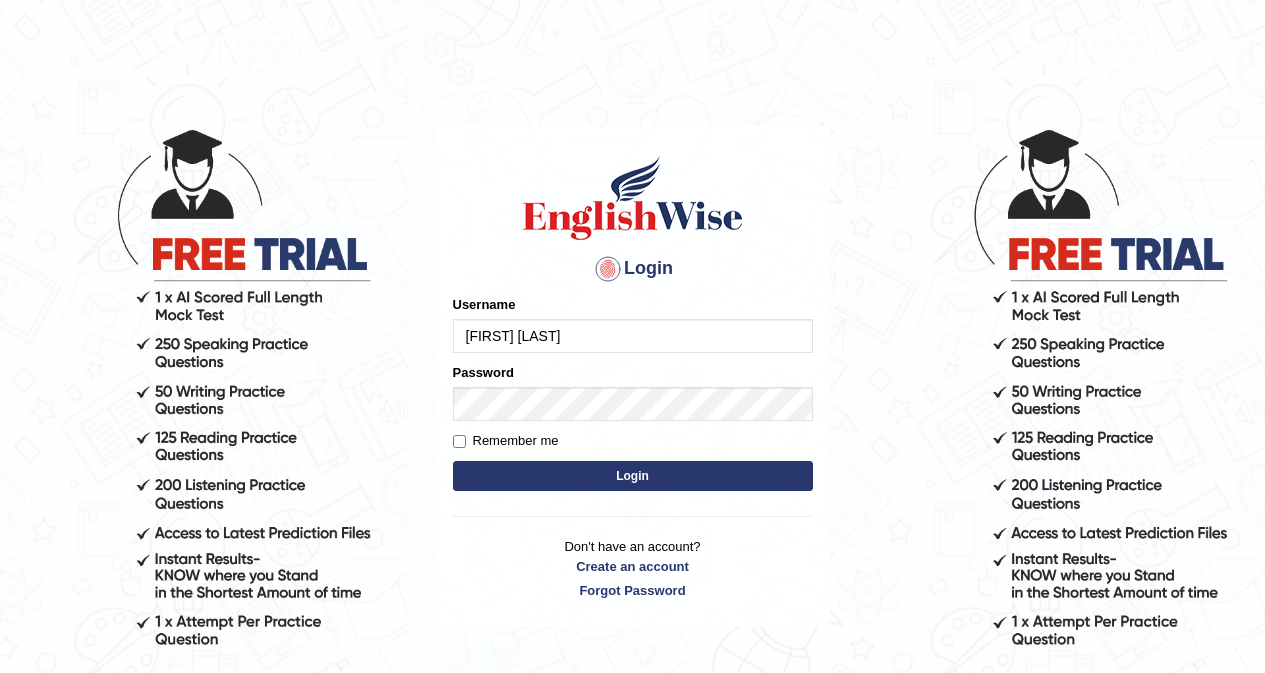 scroll, scrollTop: 0, scrollLeft: 0, axis: both 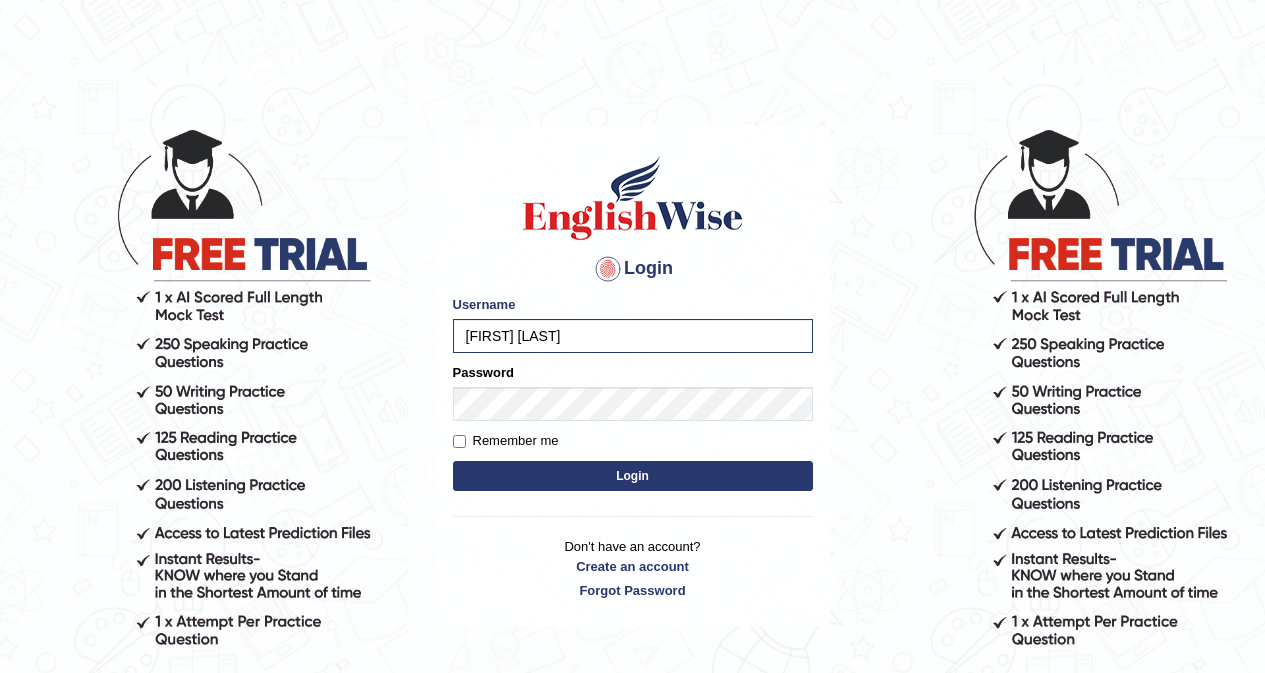 click on "Login" at bounding box center (633, 476) 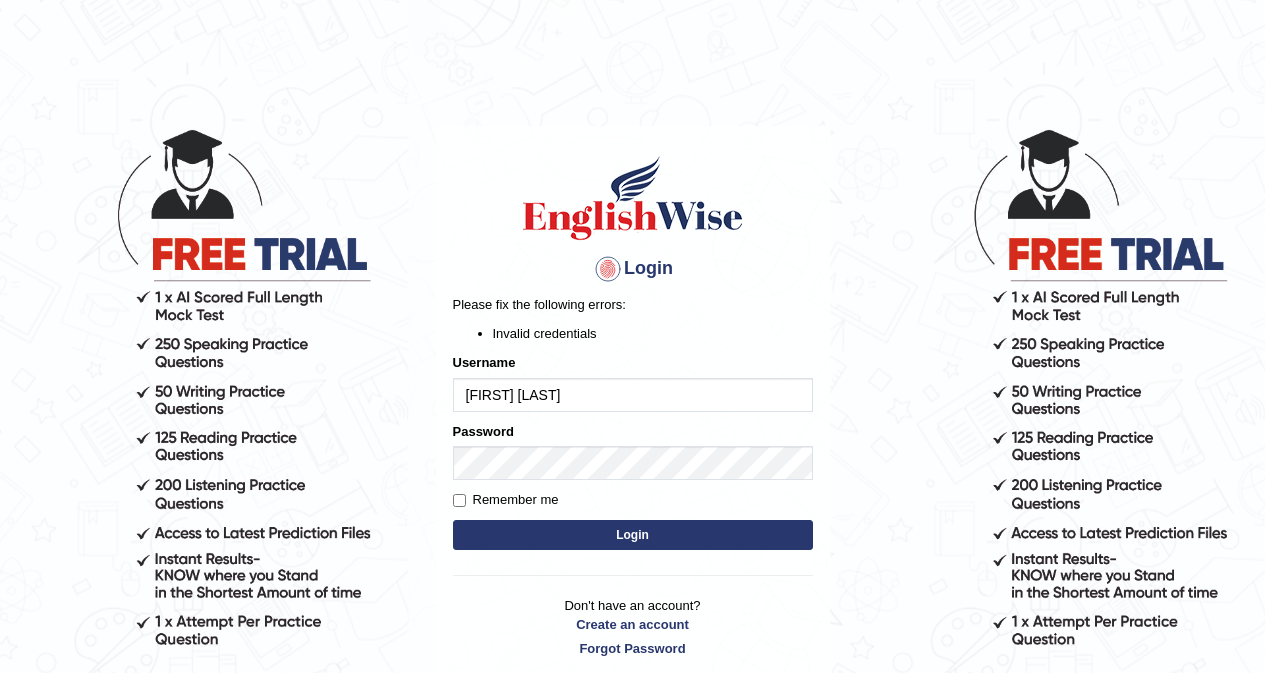 scroll, scrollTop: 0, scrollLeft: 0, axis: both 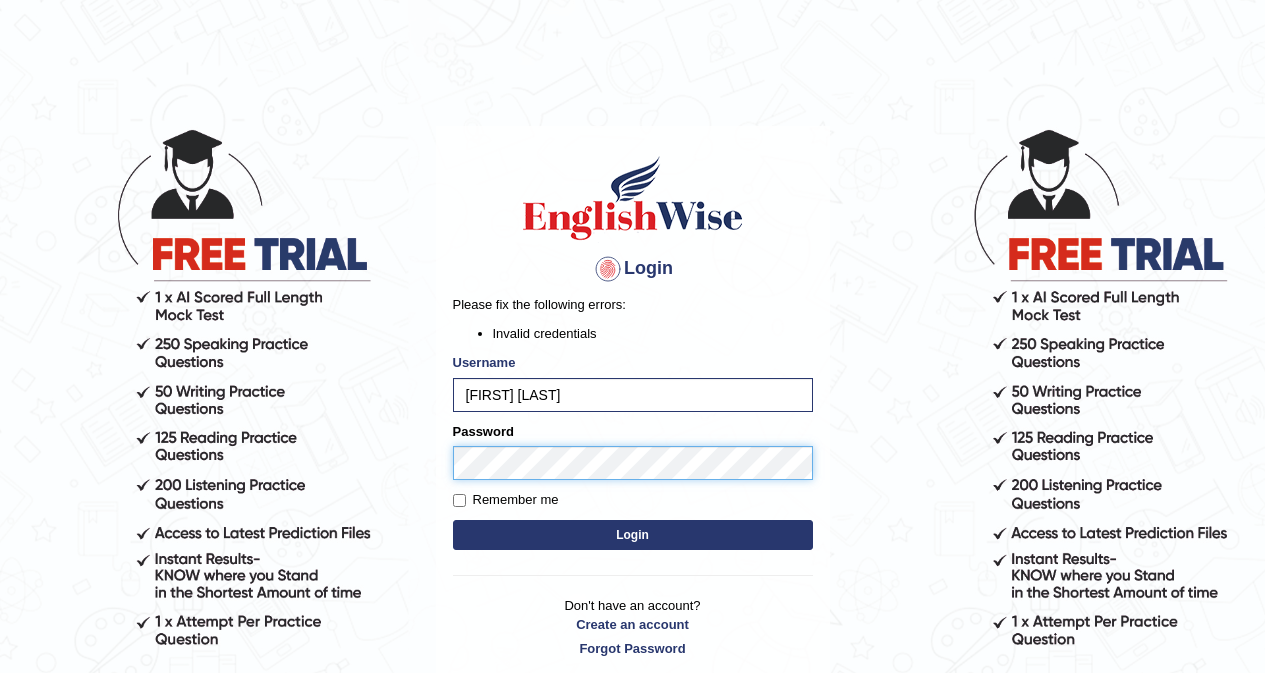 click on "Login" at bounding box center (633, 535) 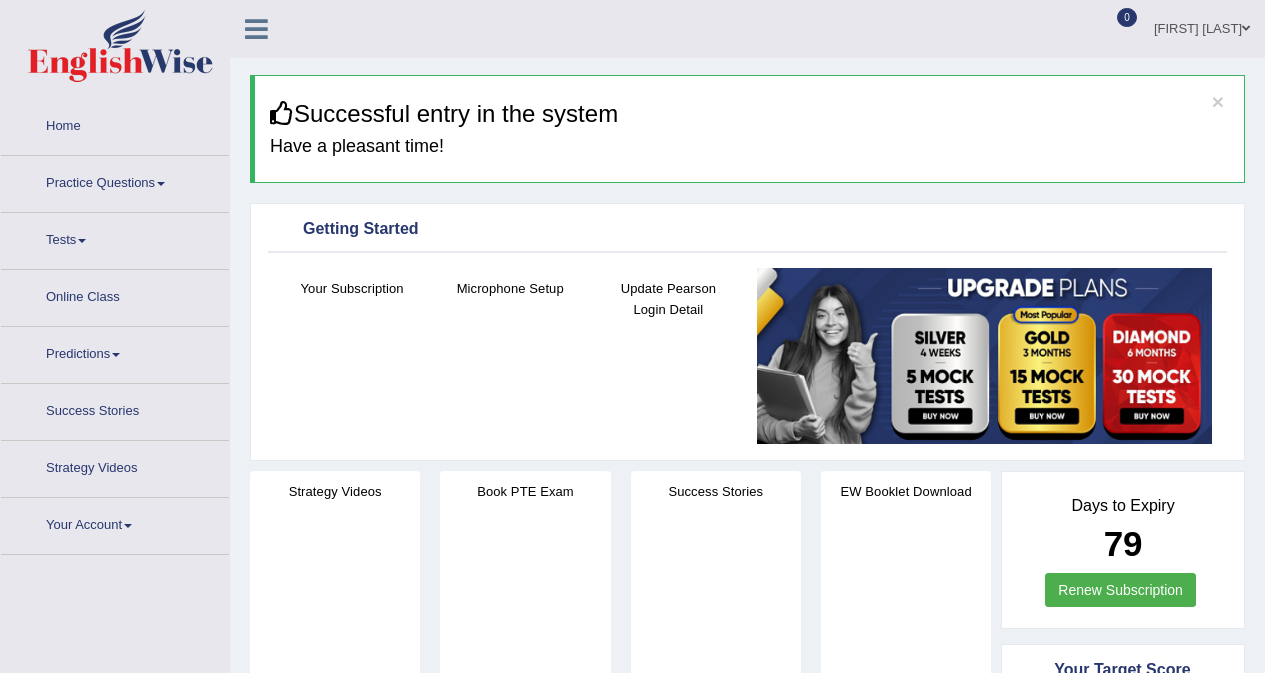 scroll, scrollTop: 0, scrollLeft: 0, axis: both 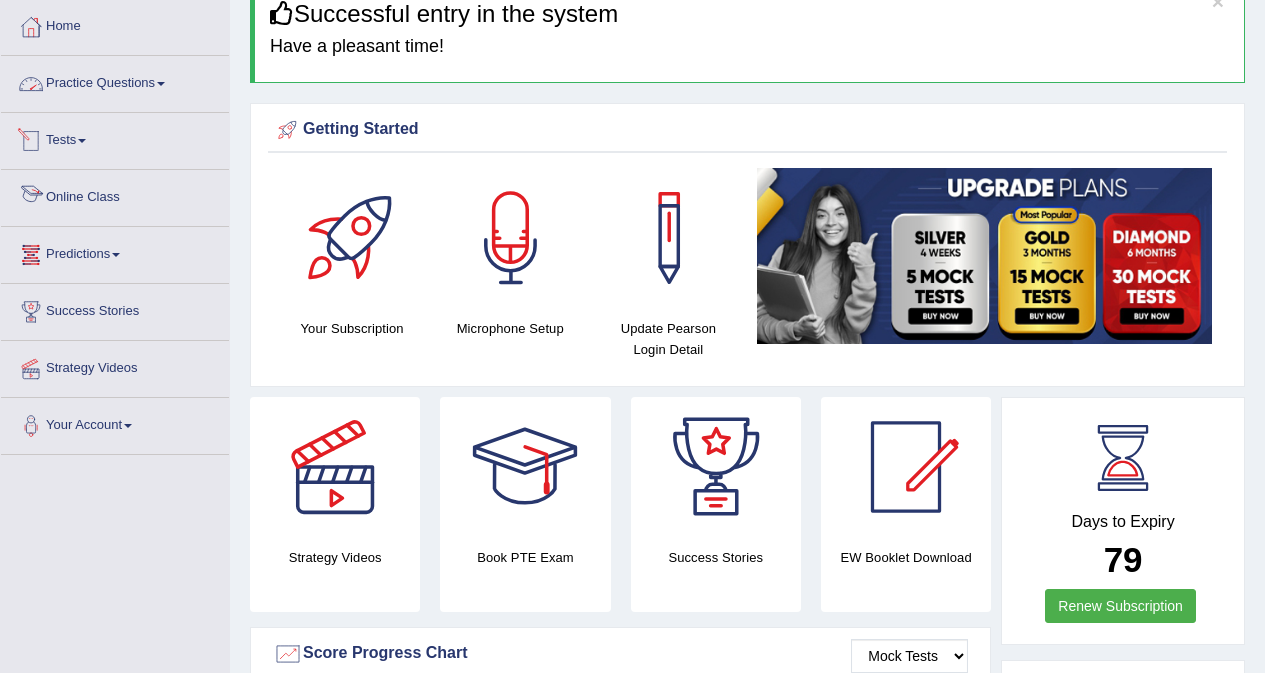 click on "Practice Questions" at bounding box center [115, 81] 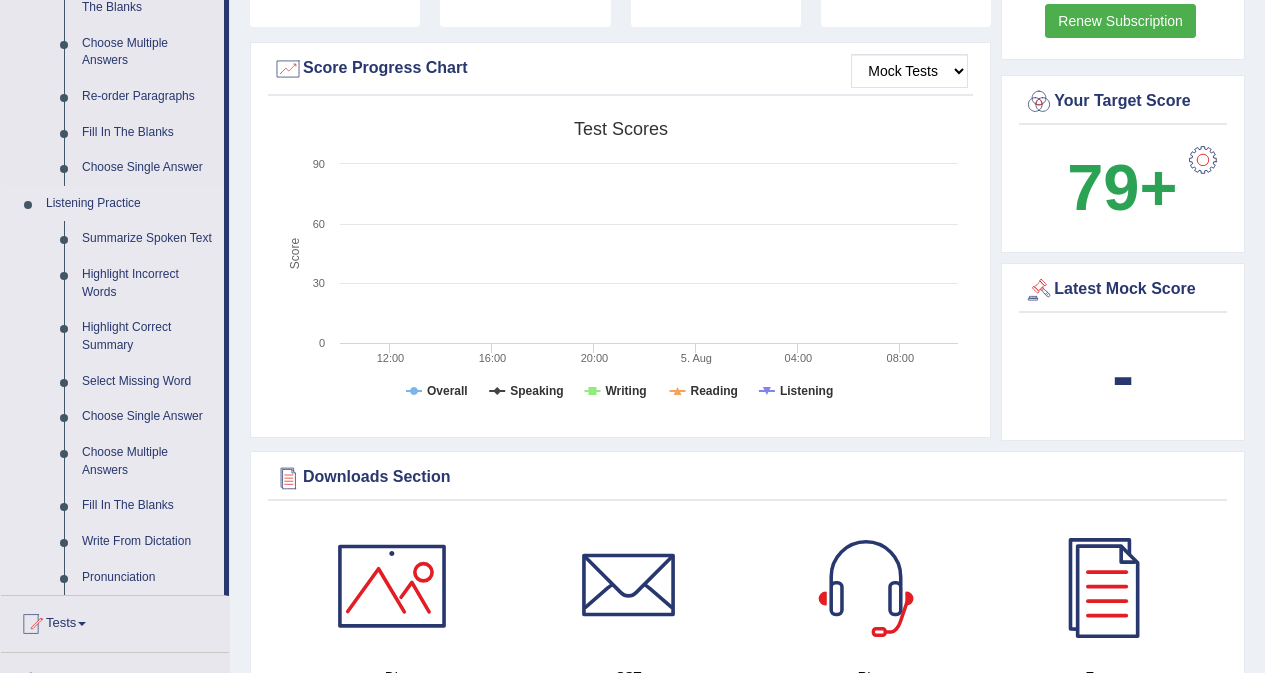 scroll, scrollTop: 700, scrollLeft: 0, axis: vertical 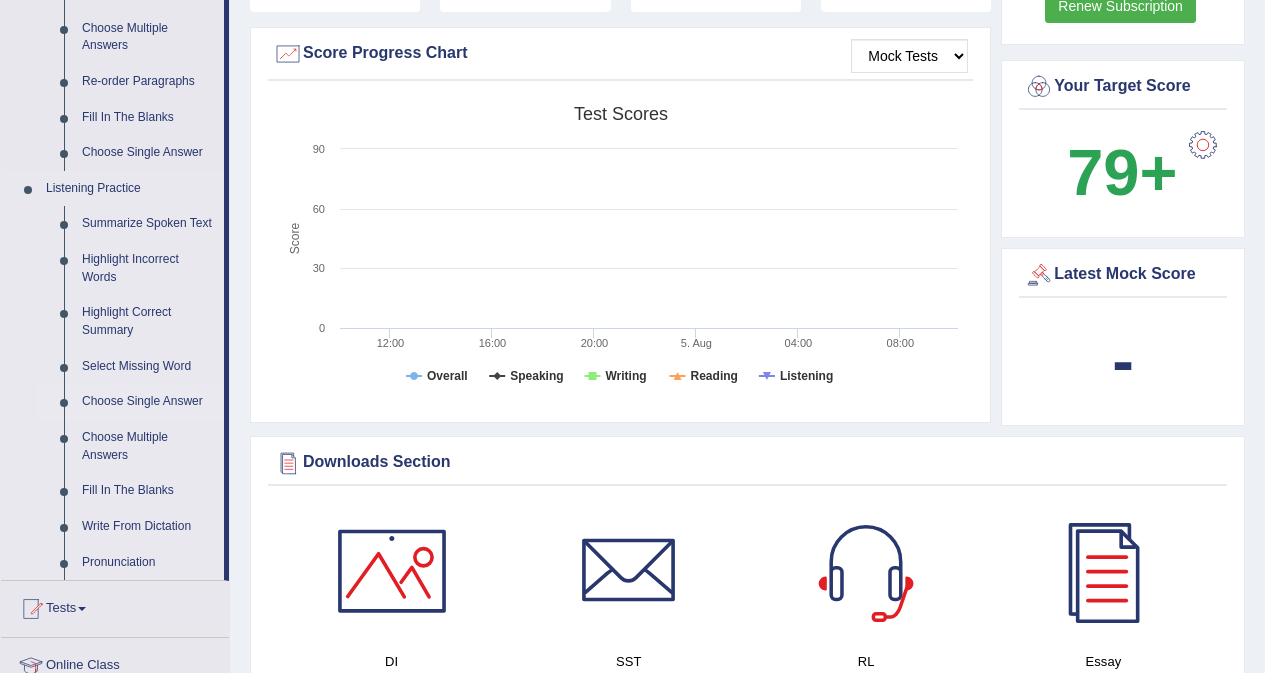 click on "Choose Single Answer" at bounding box center [148, 402] 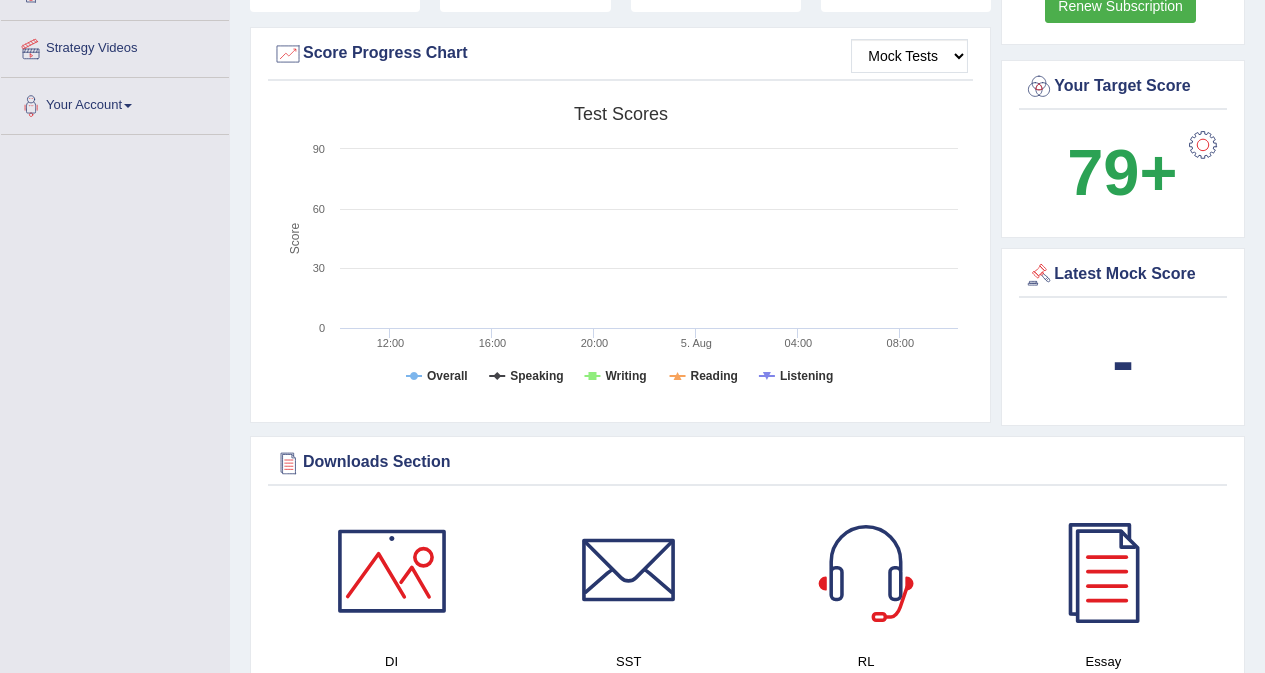 scroll, scrollTop: 348, scrollLeft: 0, axis: vertical 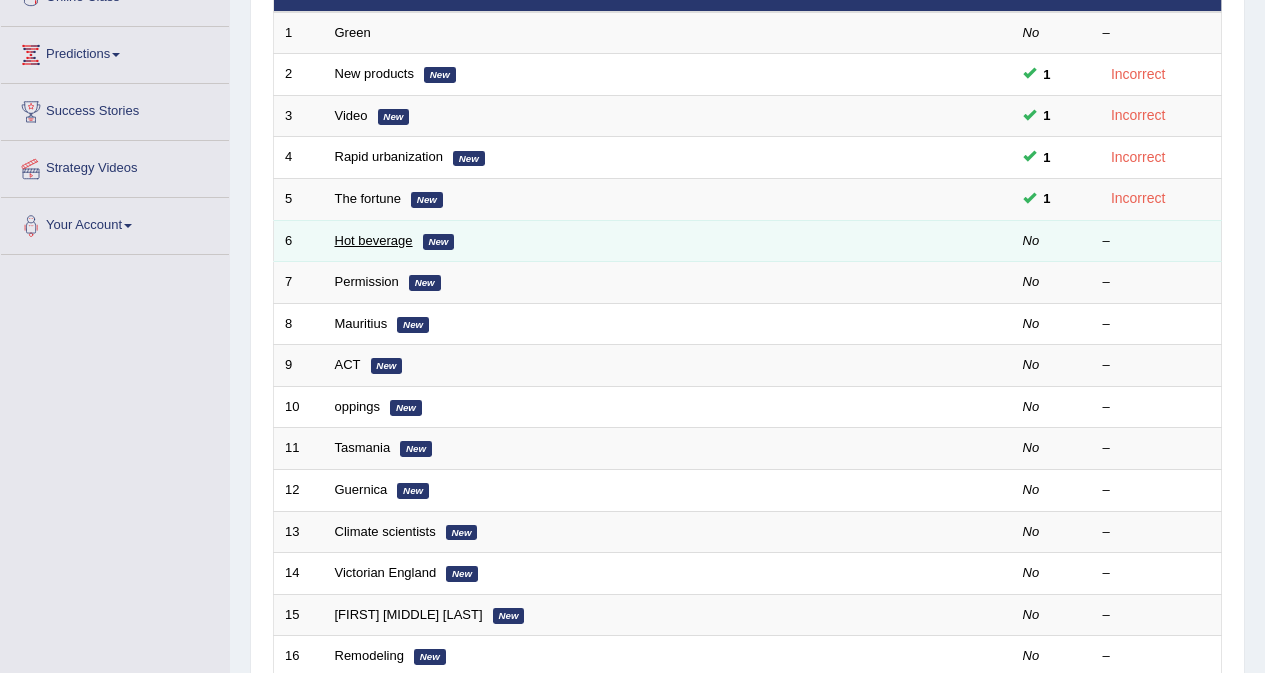 click on "Hot beverage" at bounding box center [374, 240] 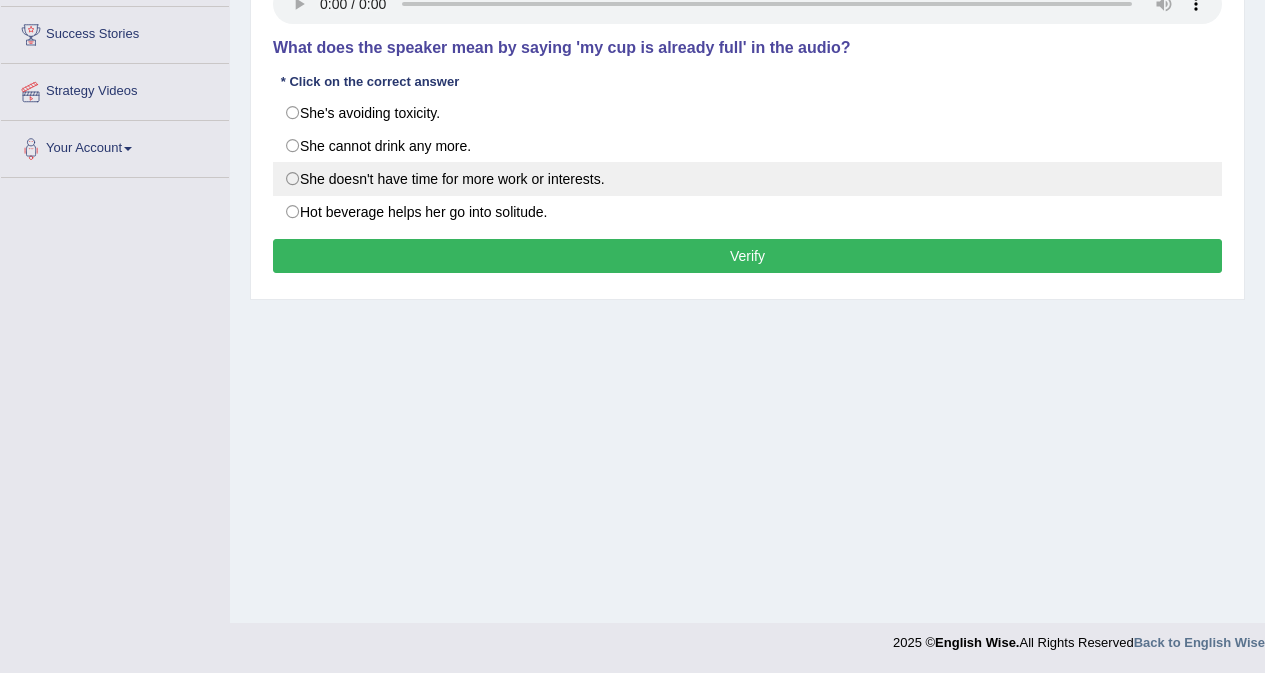 scroll, scrollTop: 0, scrollLeft: 0, axis: both 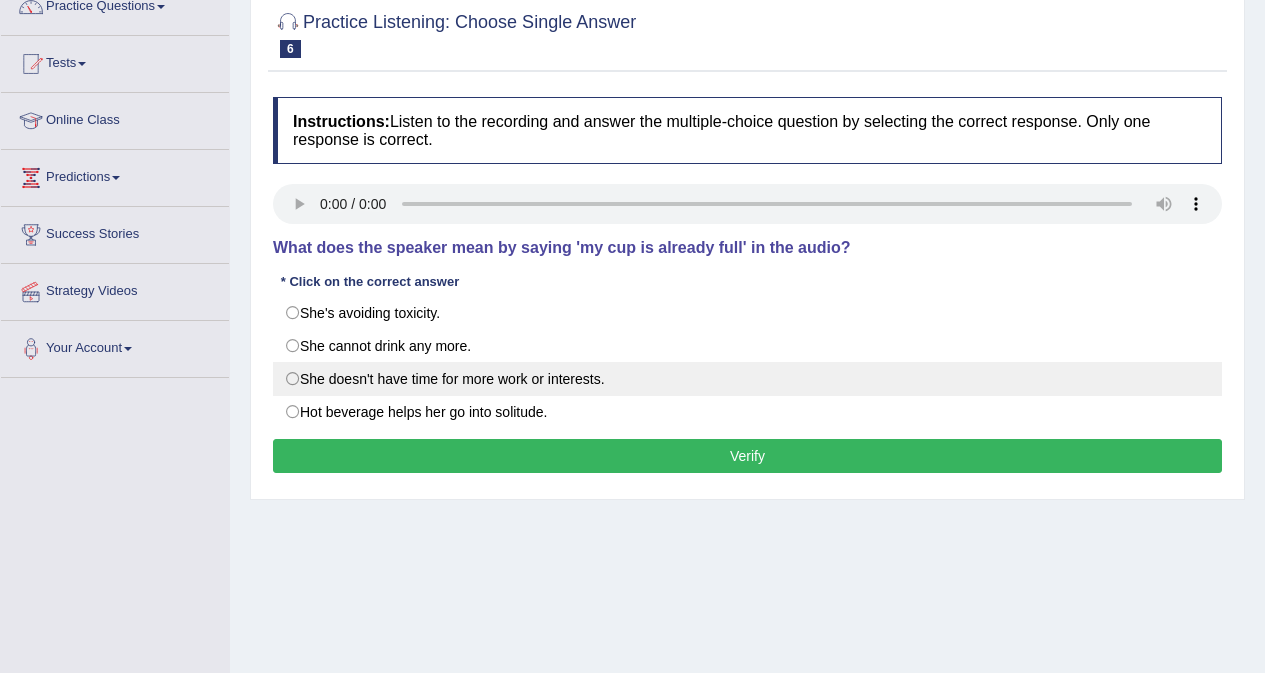 click on "She doesn't have time for more work or interests." at bounding box center (747, 379) 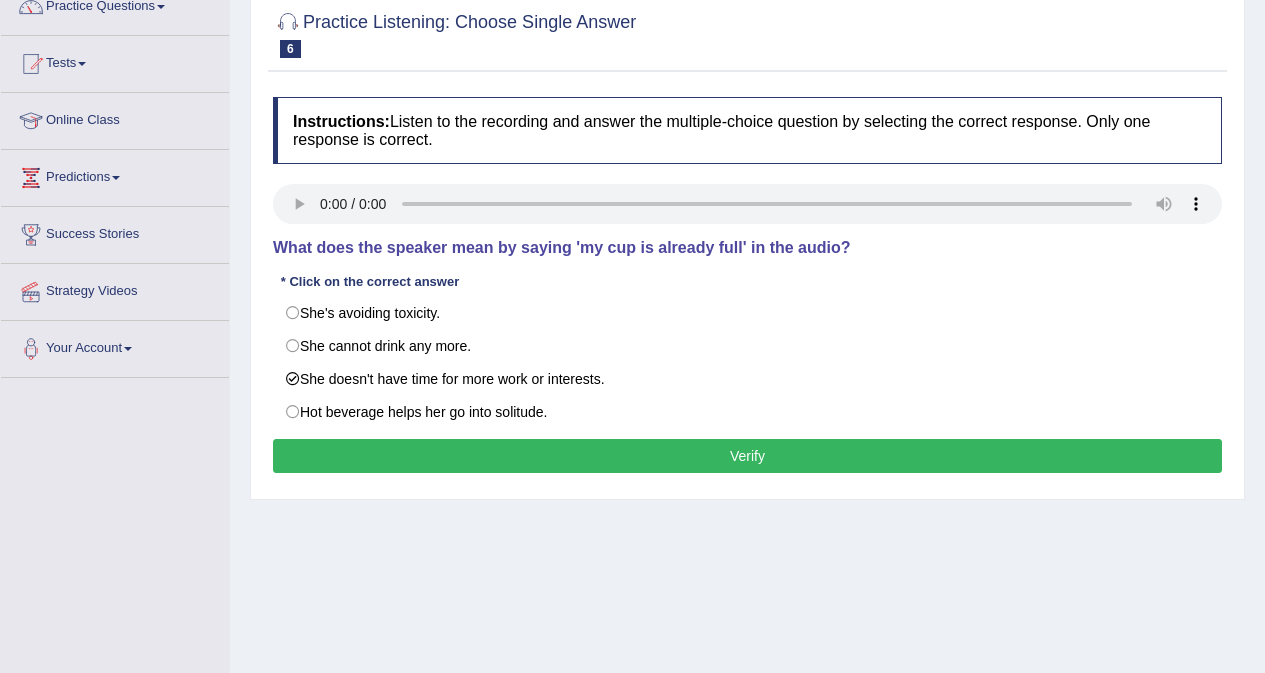 click on "Verify" at bounding box center (747, 456) 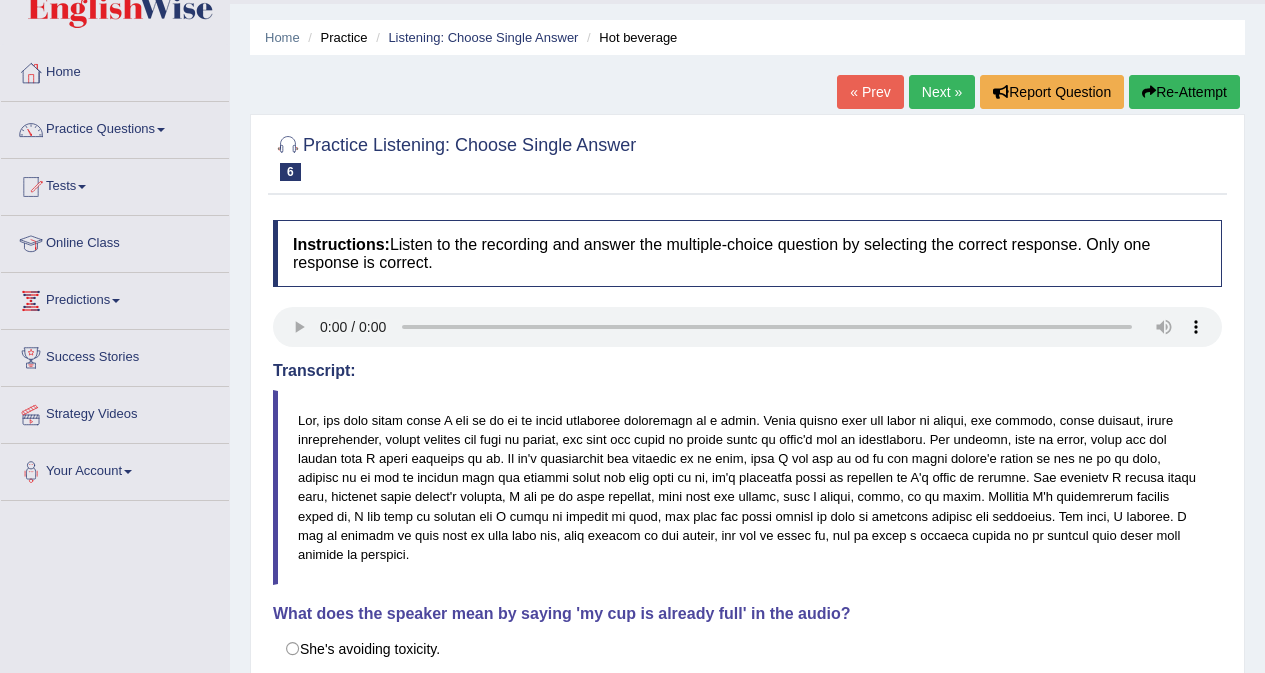scroll, scrollTop: 0, scrollLeft: 0, axis: both 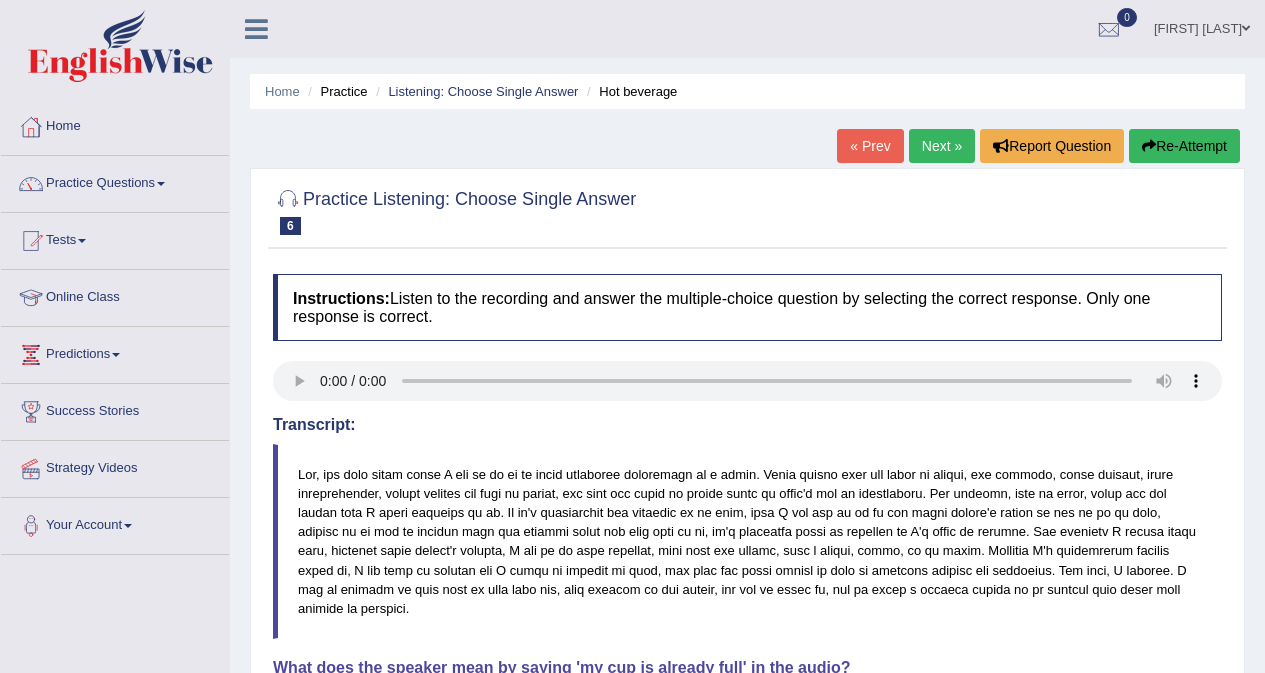 click on "Next »" at bounding box center [942, 146] 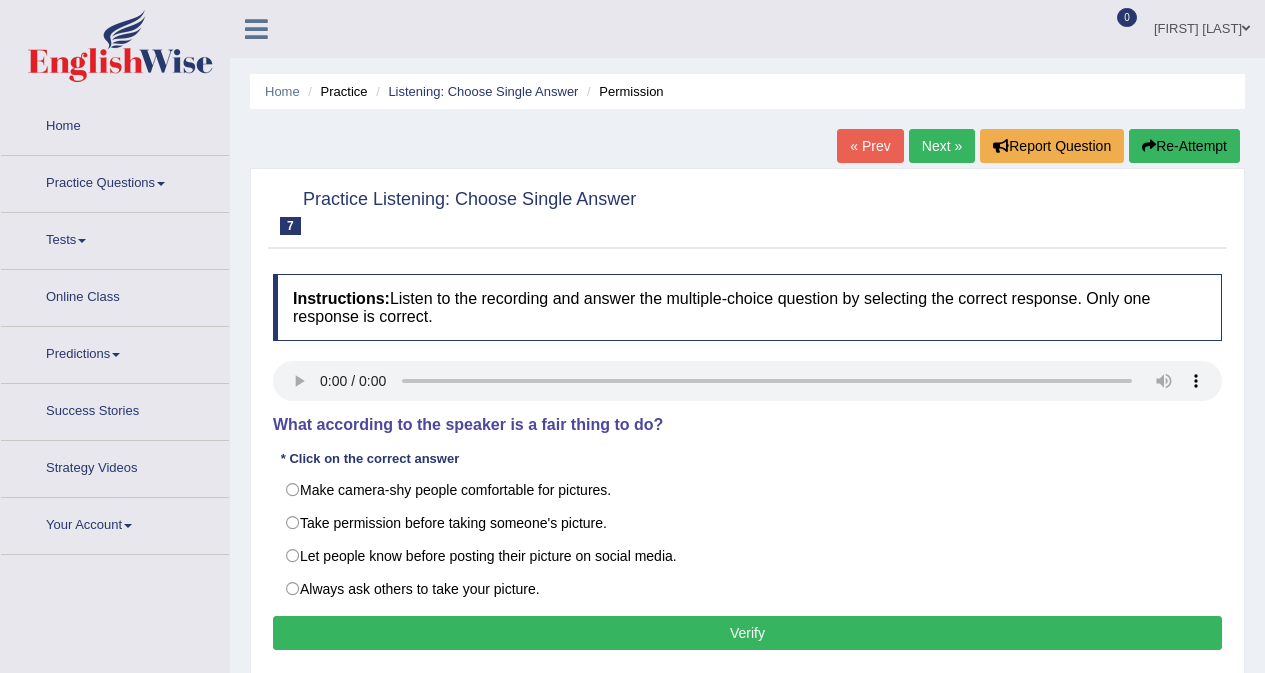 scroll, scrollTop: 200, scrollLeft: 0, axis: vertical 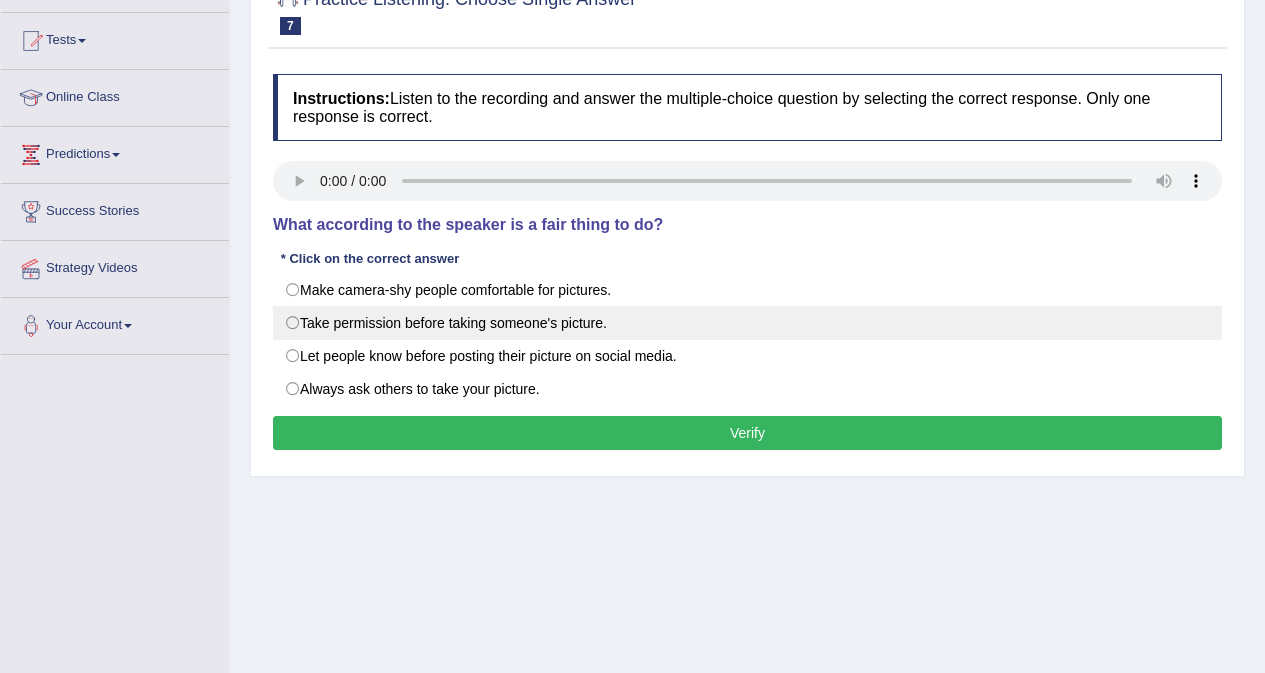 click on "Take permission before taking someone's picture." at bounding box center [747, 323] 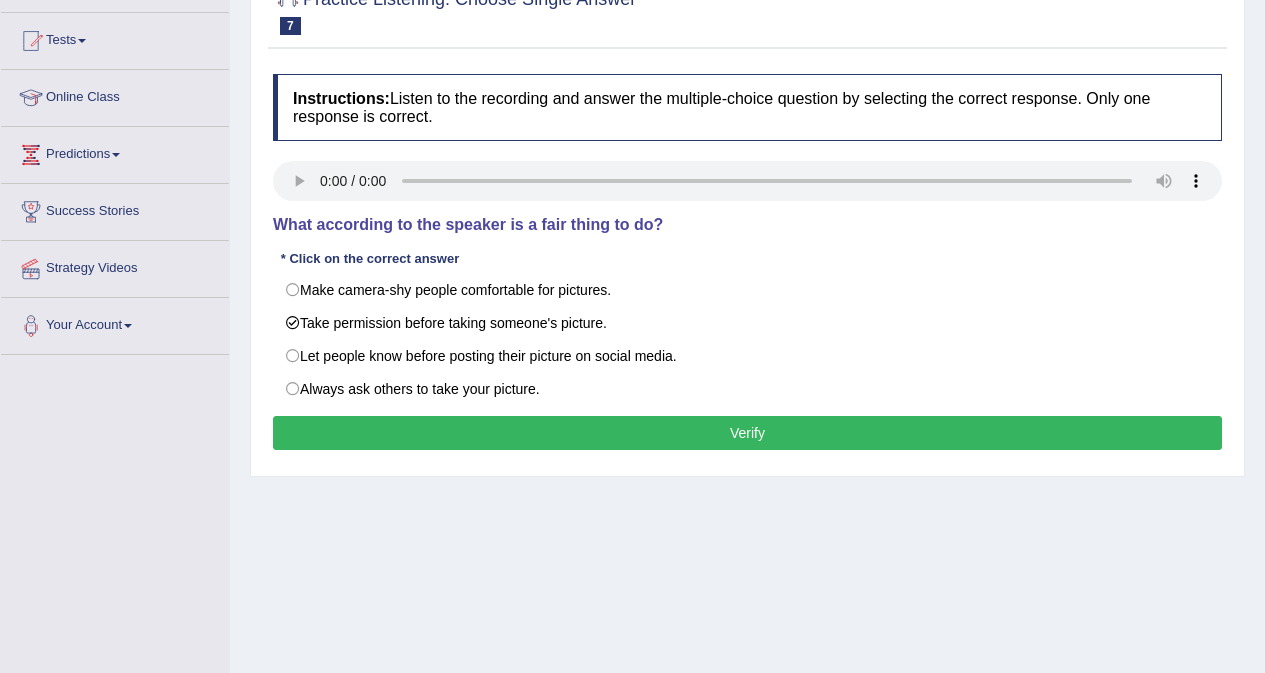 click on "Verify" at bounding box center (747, 433) 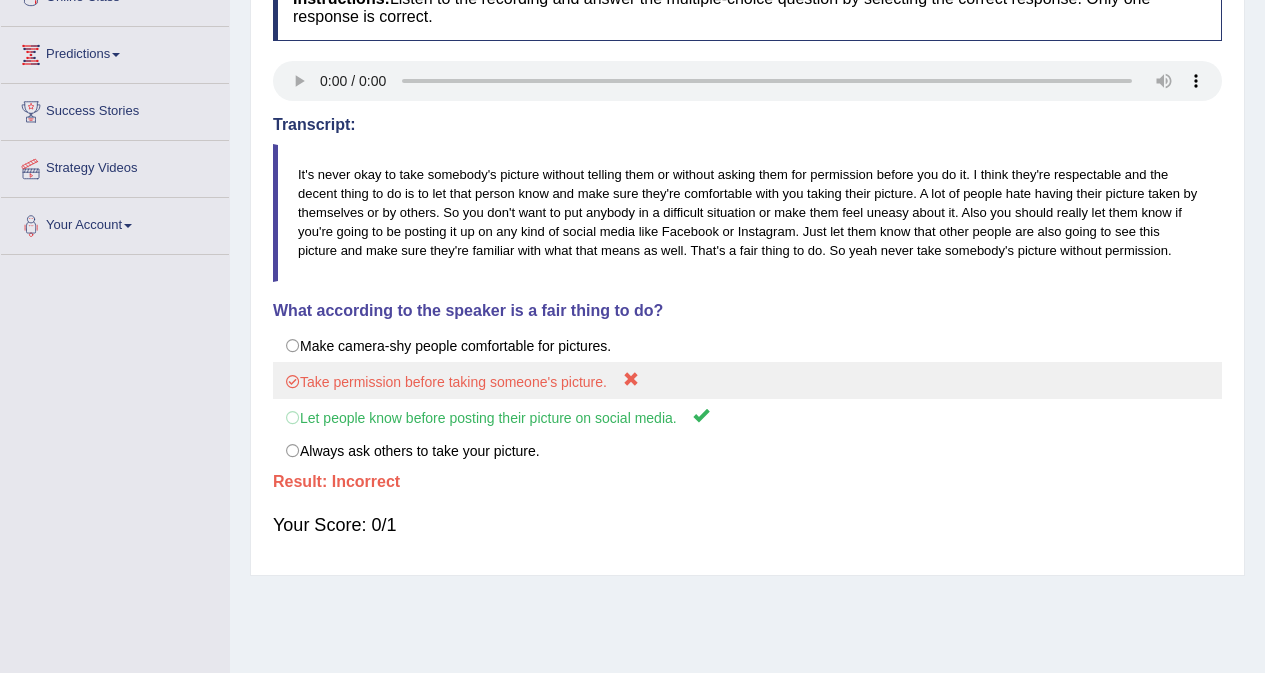 scroll, scrollTop: 0, scrollLeft: 0, axis: both 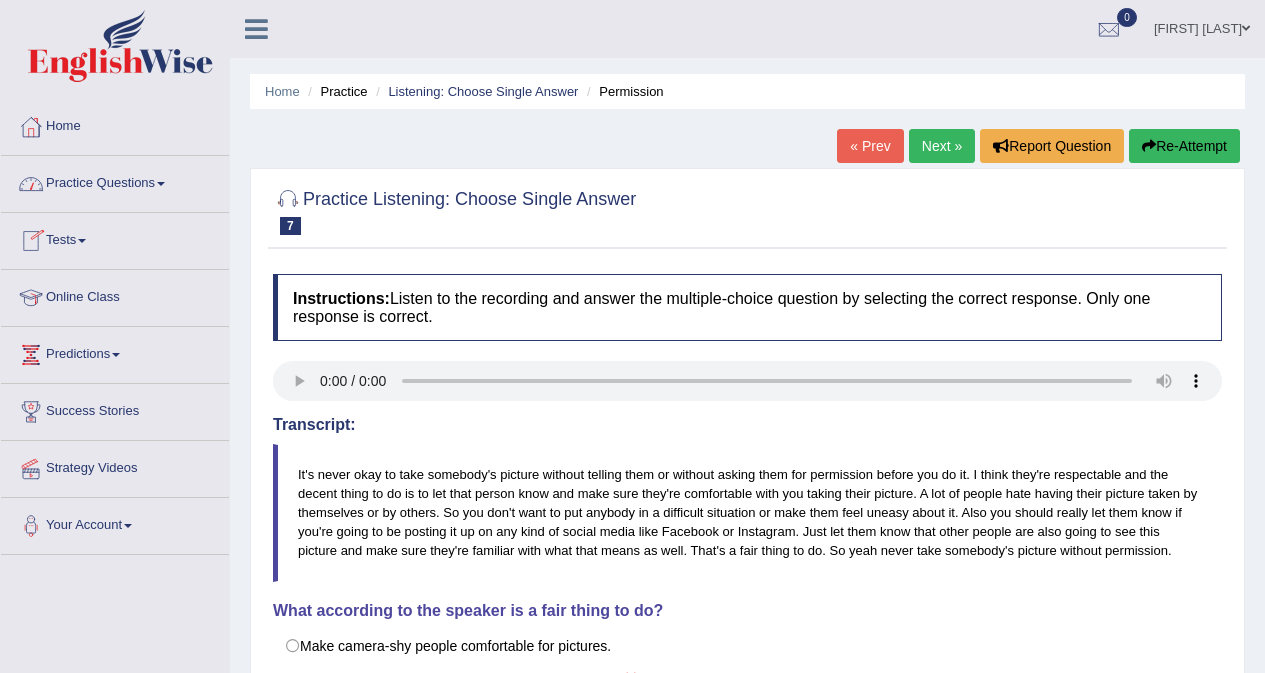 click on "Practice Questions" at bounding box center [115, 181] 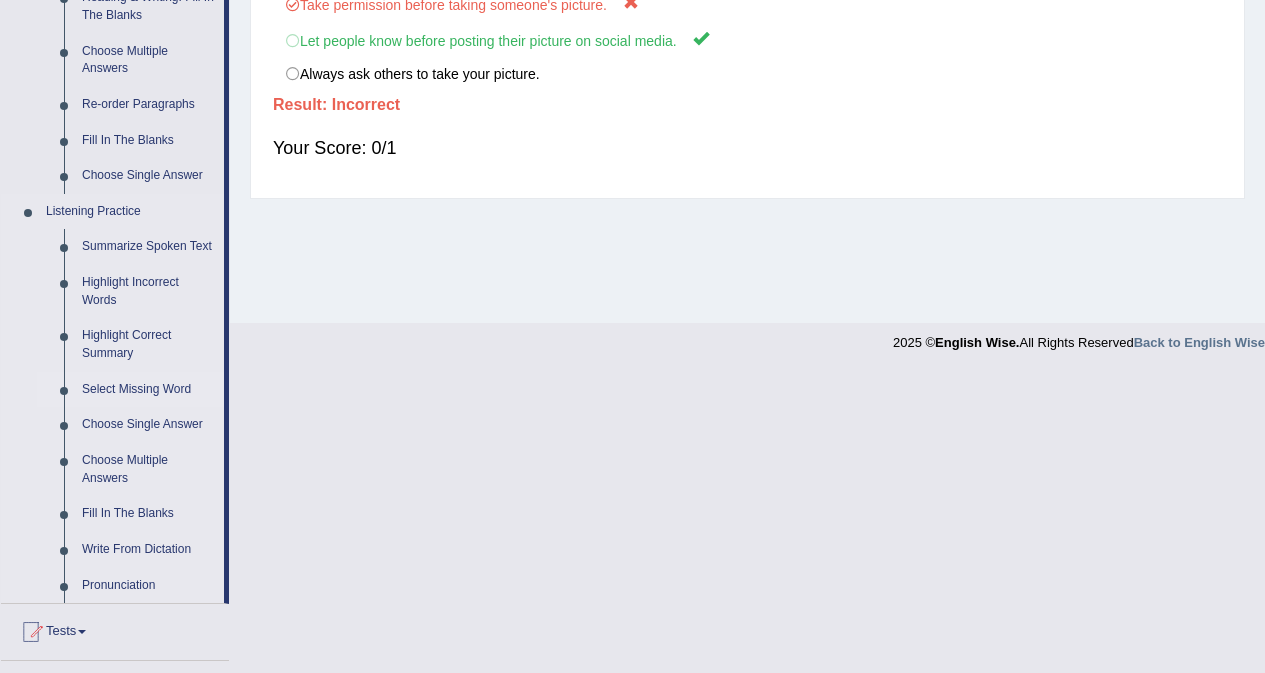 scroll, scrollTop: 800, scrollLeft: 0, axis: vertical 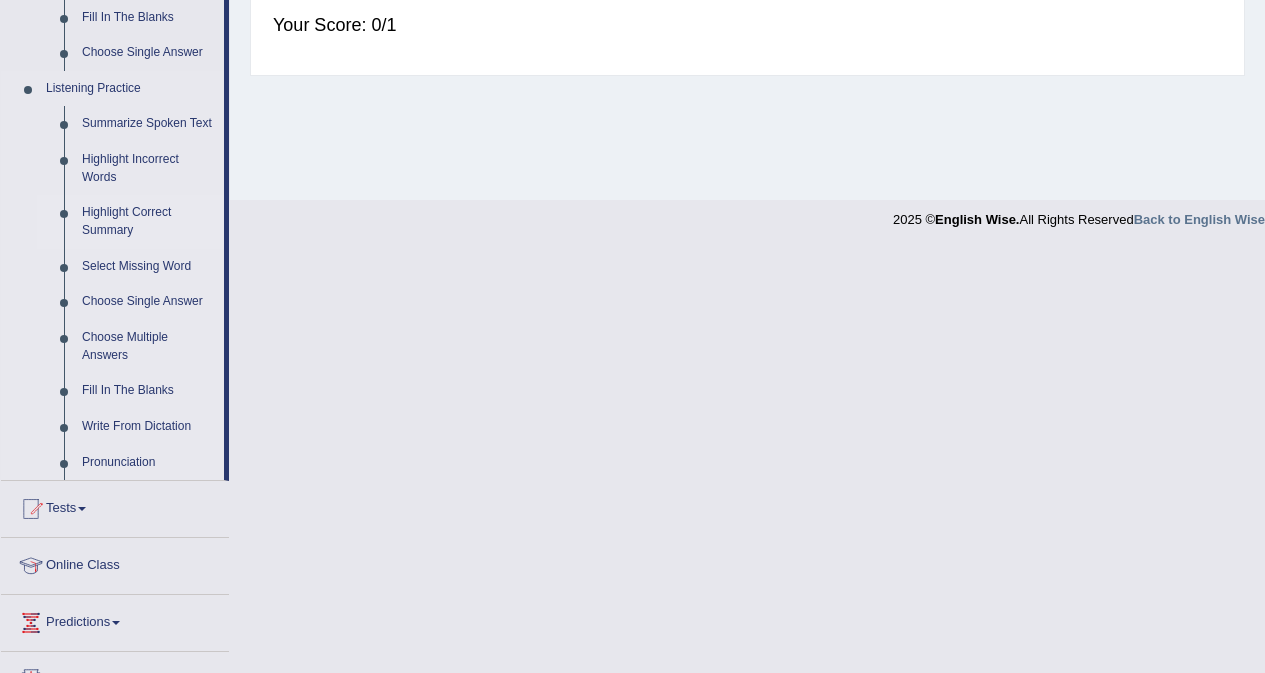 click on "Highlight Correct Summary" at bounding box center [148, 221] 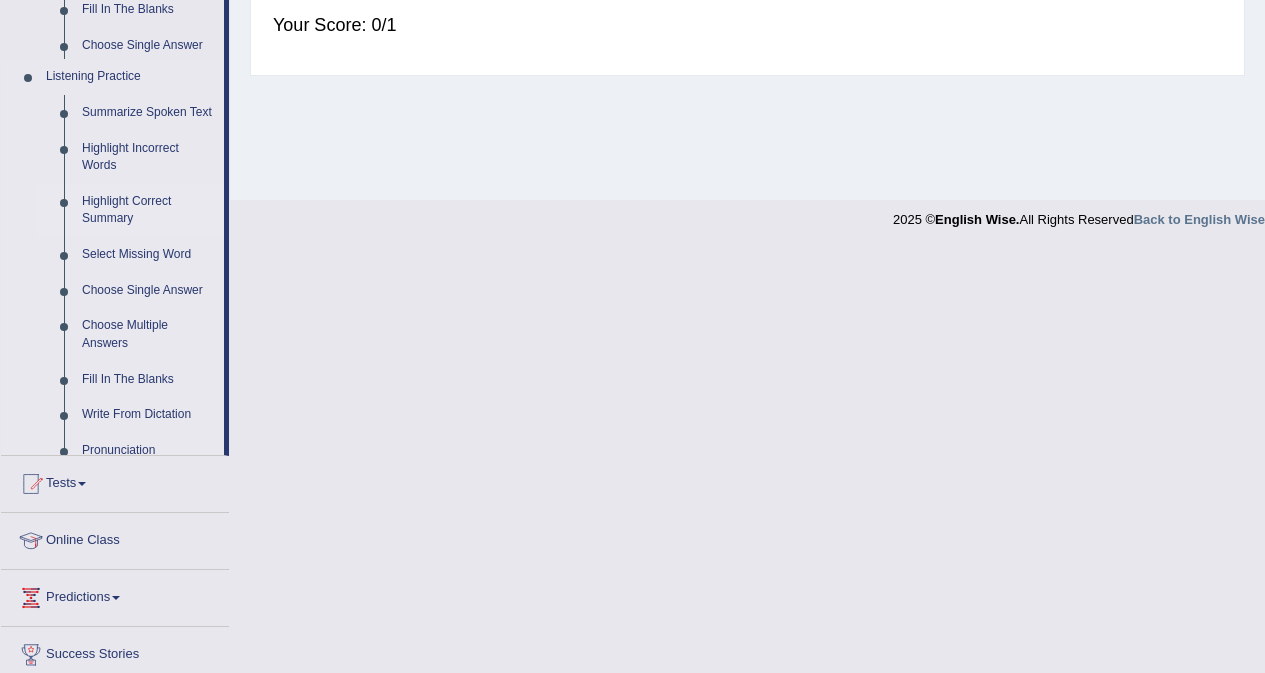 scroll, scrollTop: 377, scrollLeft: 0, axis: vertical 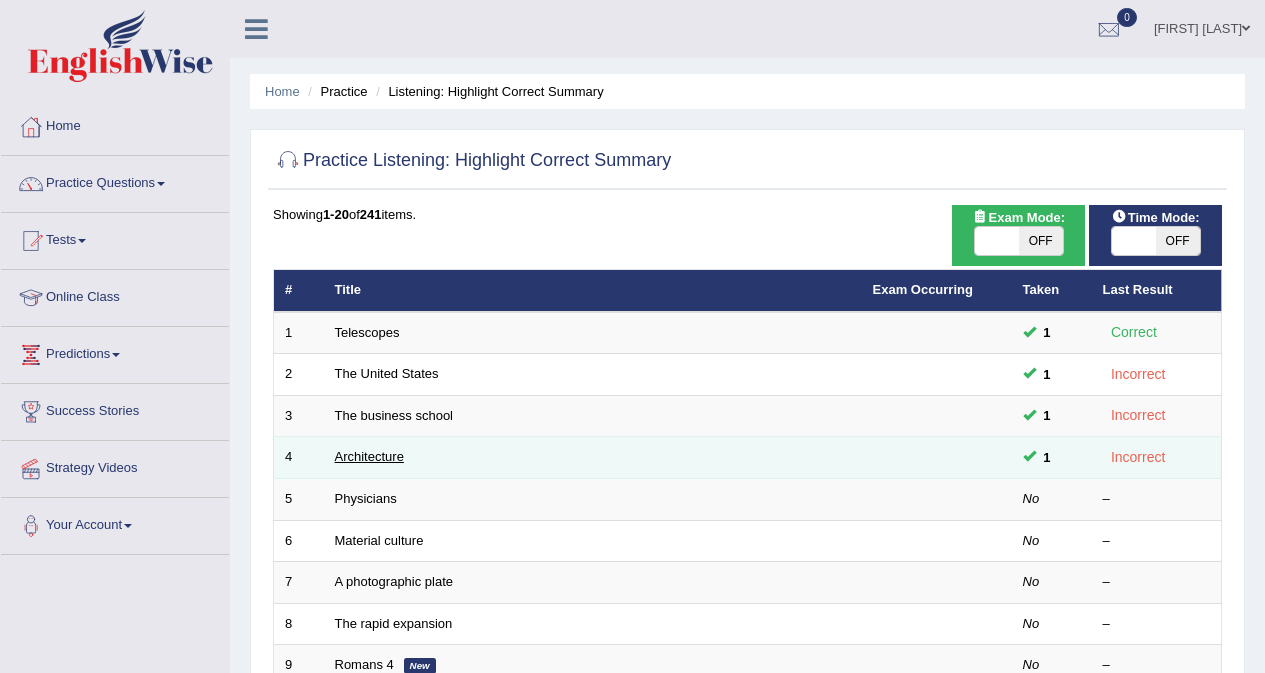 click on "Architecture" at bounding box center [369, 456] 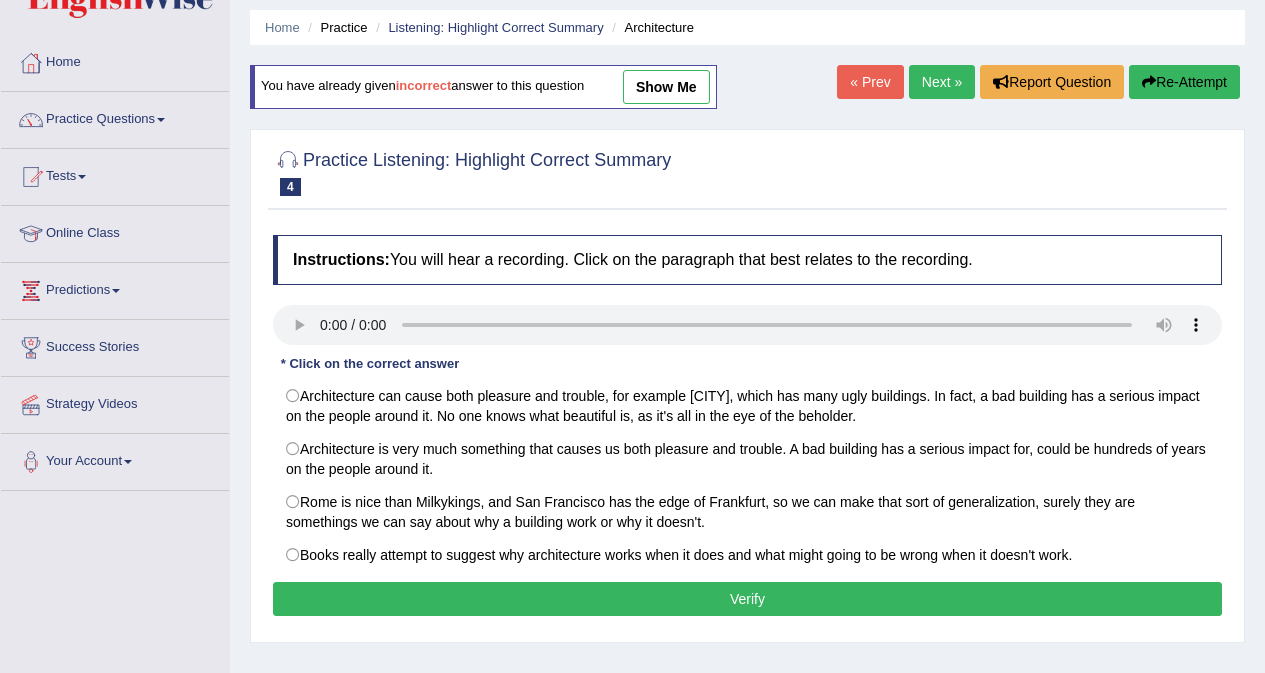 scroll, scrollTop: 0, scrollLeft: 0, axis: both 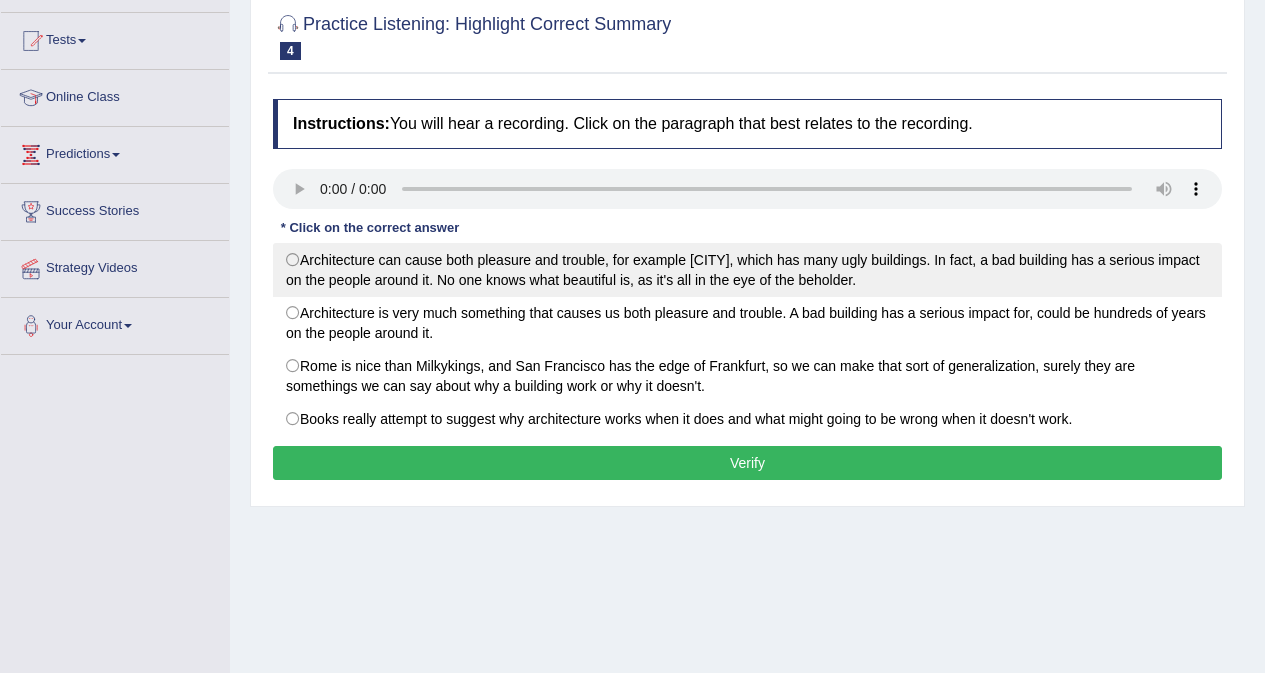click on "Architecture can cause both pleasure and trouble, for example London, which has many ugly buildings. In fact, a bad building has a serious impact on the people around it. No one knows what beautiful is, as it's all in the eye of the beholder." at bounding box center [747, 270] 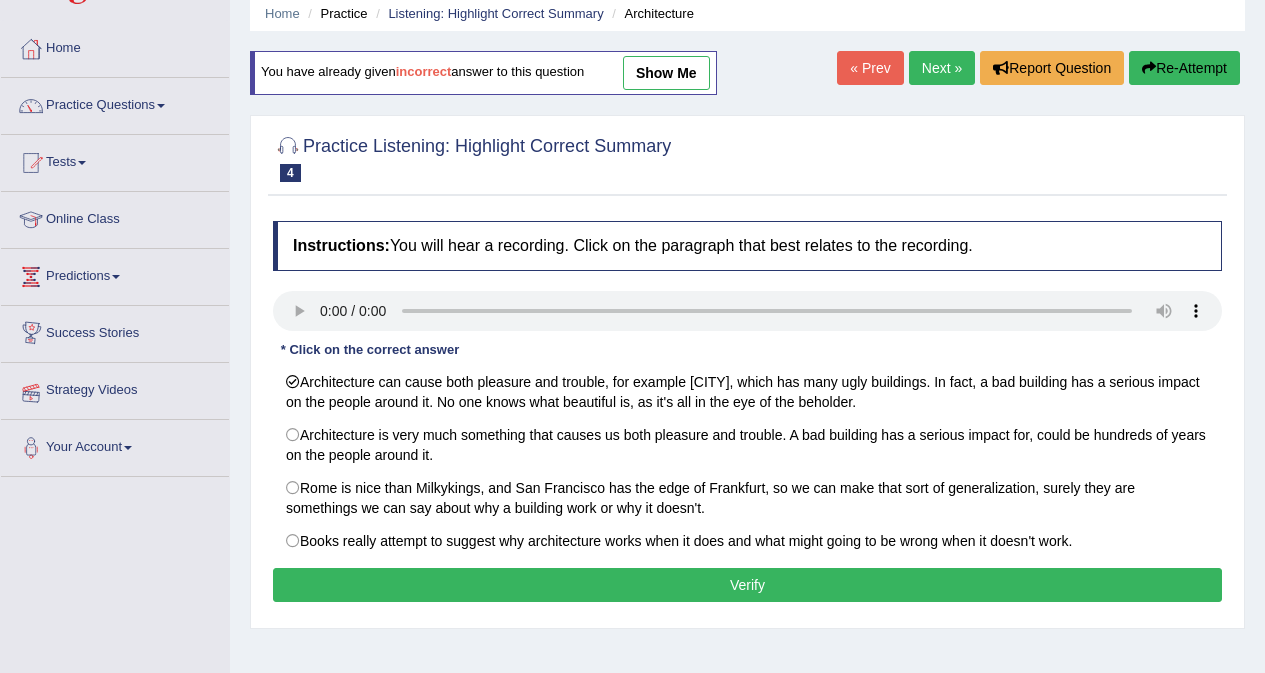scroll, scrollTop: 100, scrollLeft: 0, axis: vertical 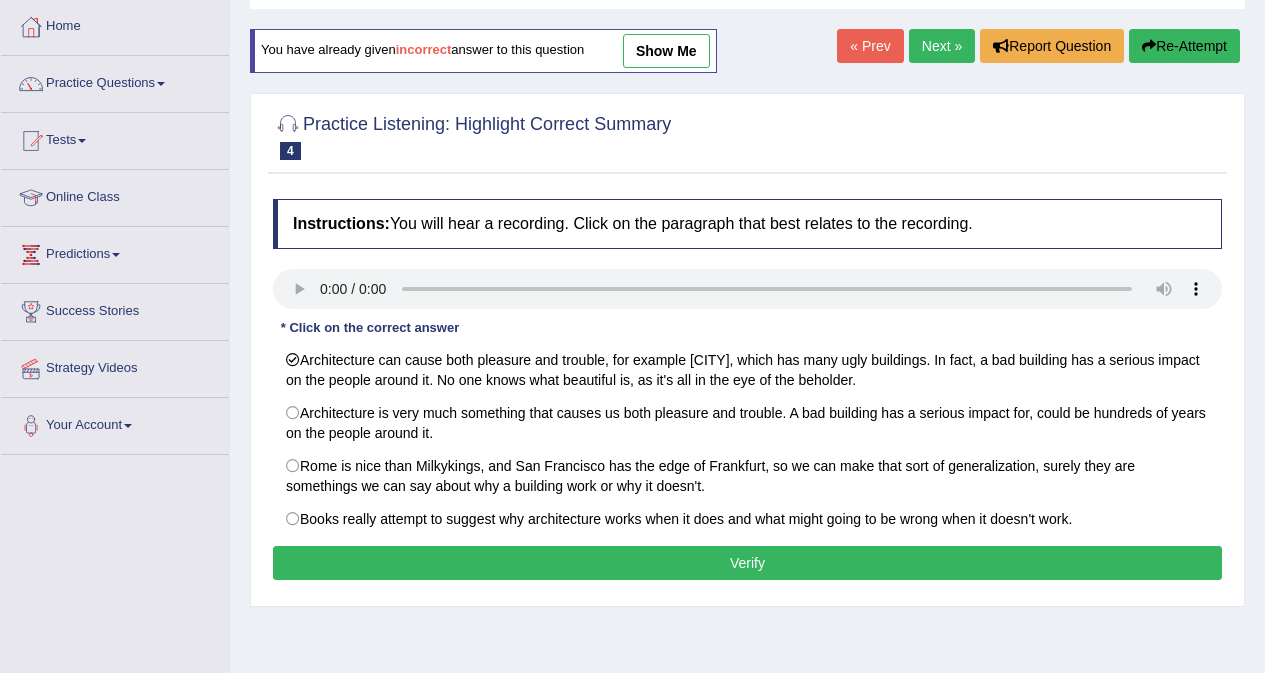 click on "Verify" at bounding box center (747, 563) 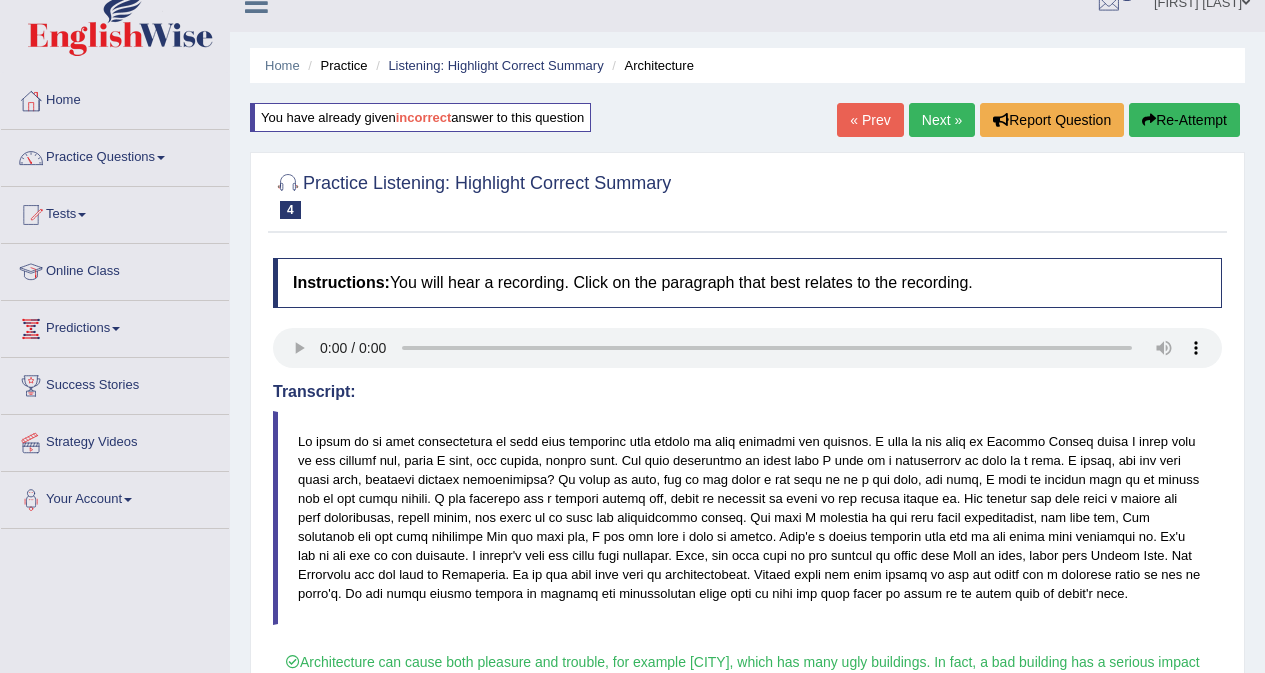 scroll, scrollTop: 0, scrollLeft: 0, axis: both 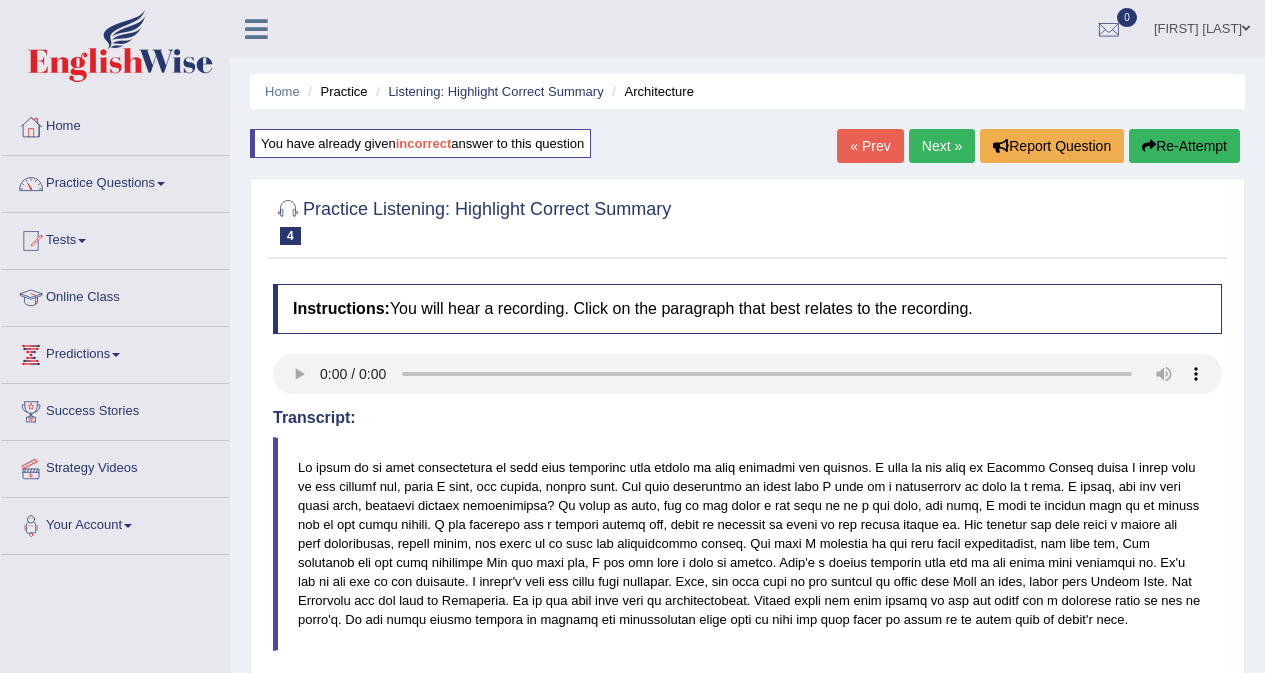 click on "Next »" at bounding box center [942, 146] 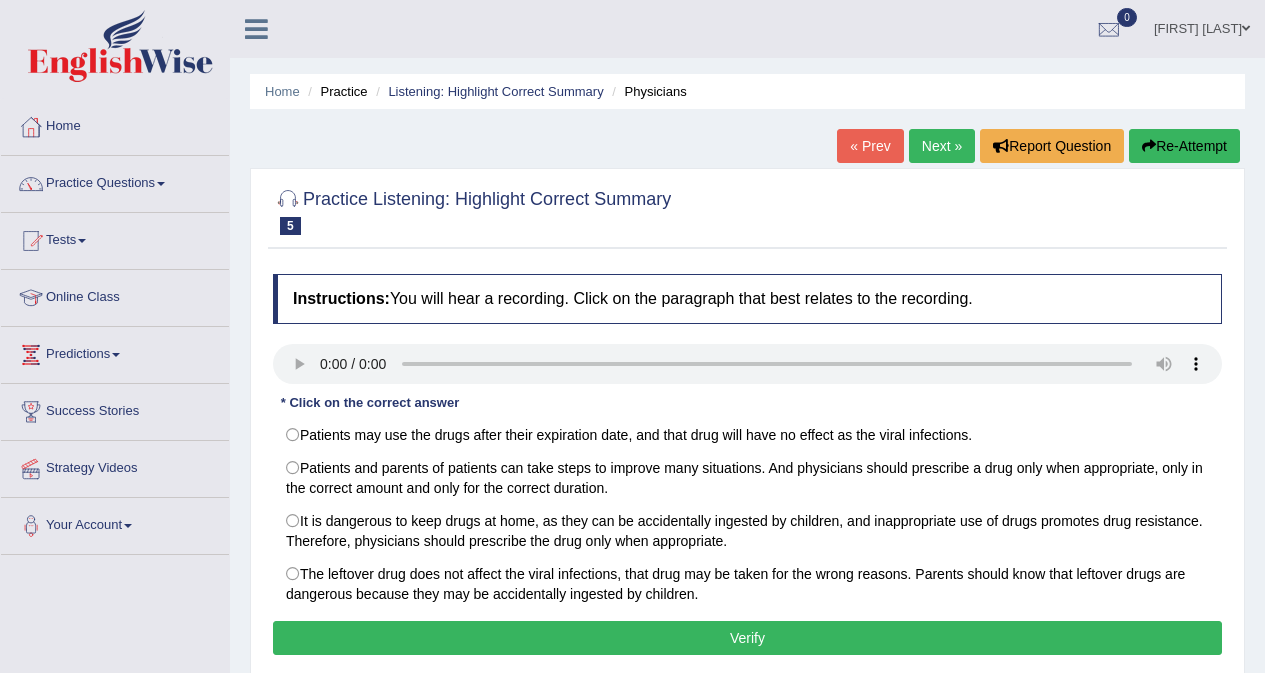 scroll, scrollTop: 0, scrollLeft: 0, axis: both 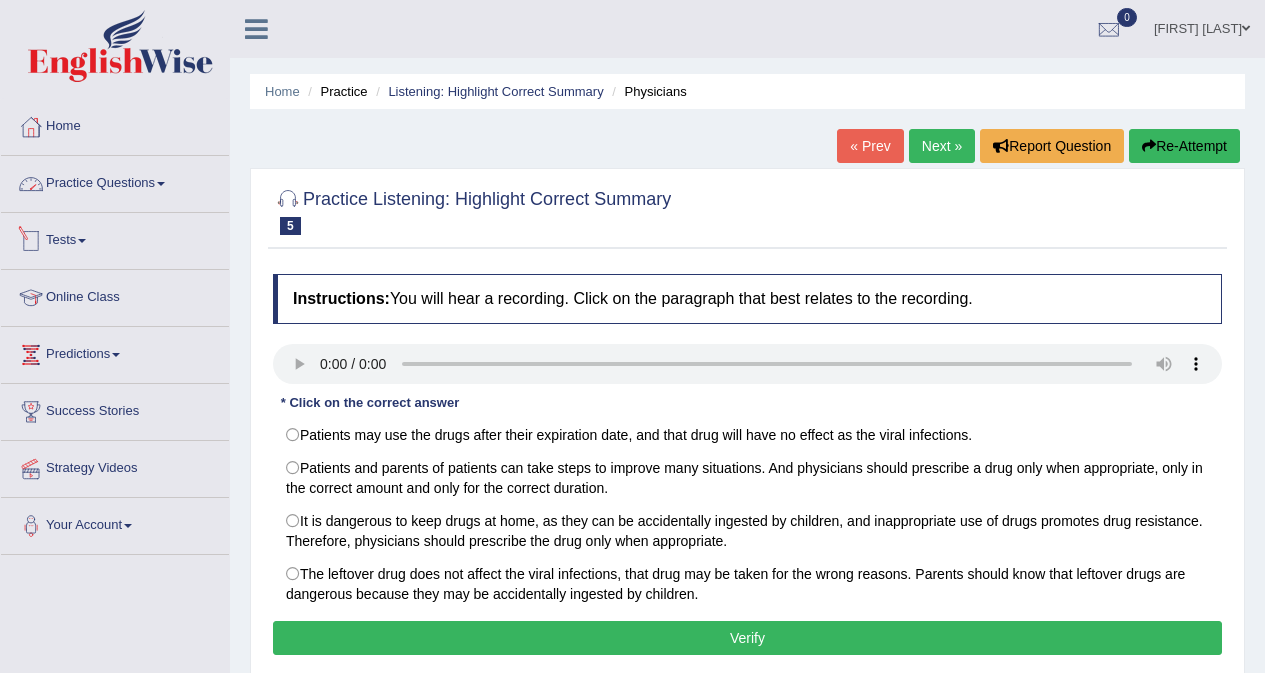 click on "Practice Questions" at bounding box center [115, 181] 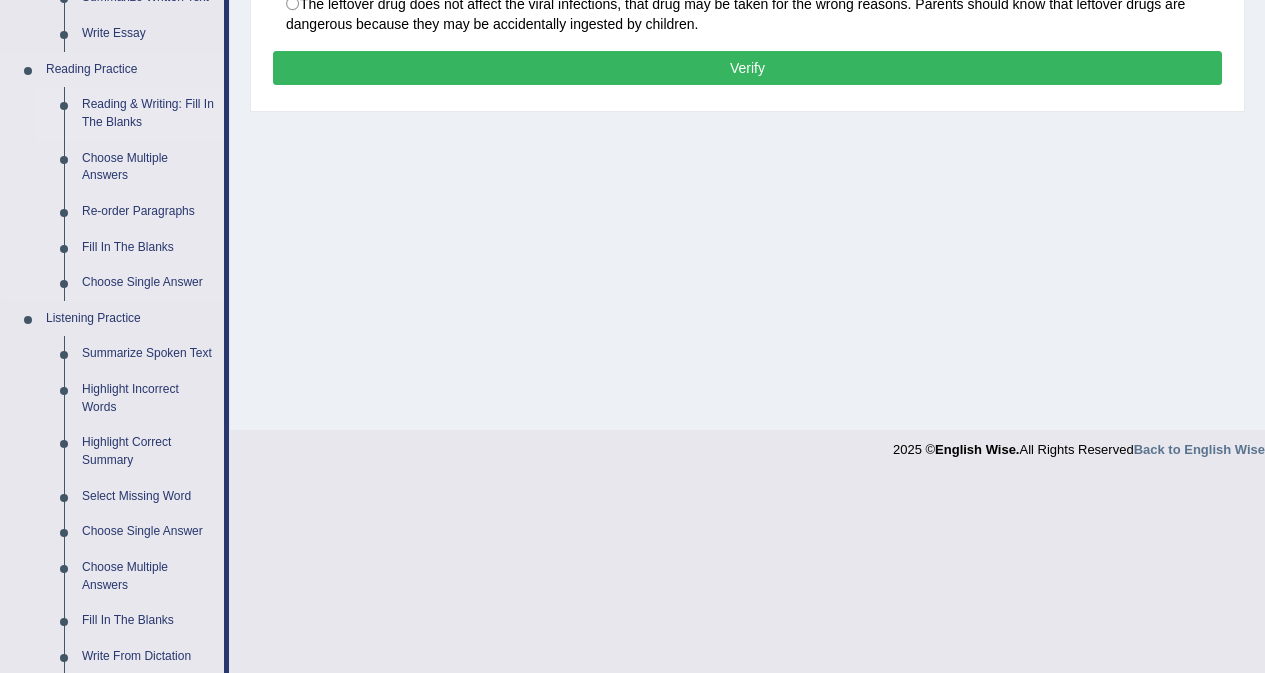 scroll, scrollTop: 600, scrollLeft: 0, axis: vertical 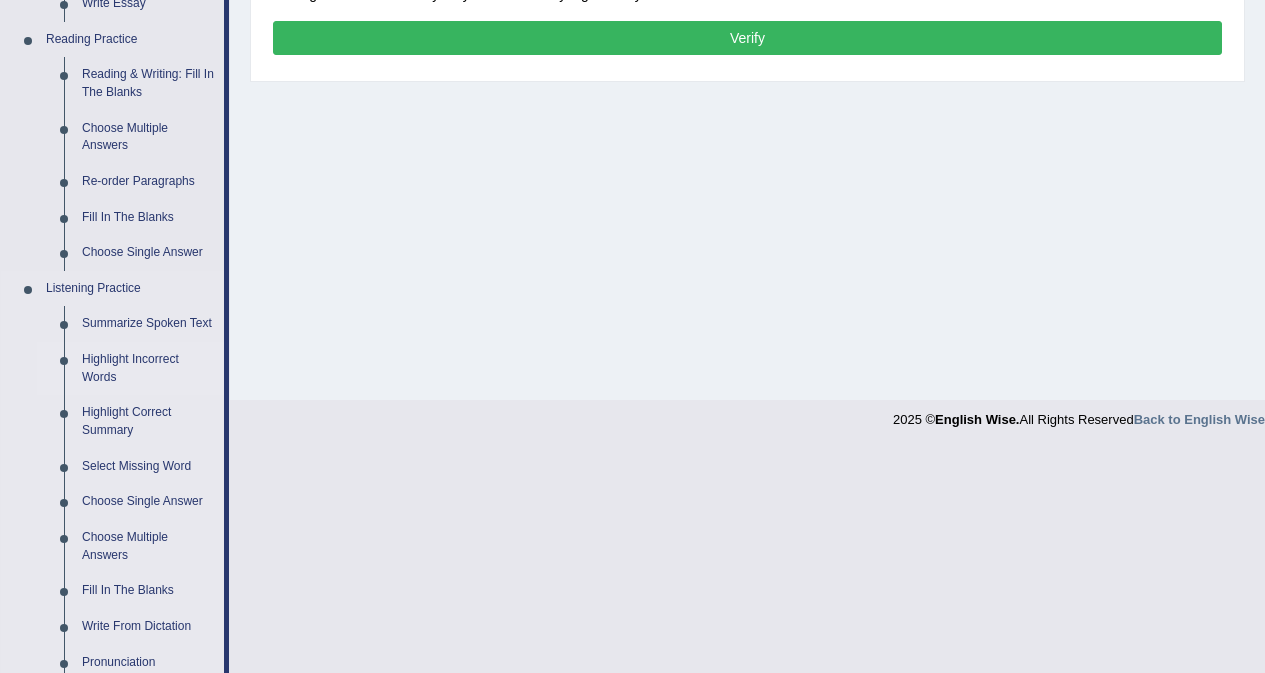 click on "Highlight Incorrect Words" at bounding box center (148, 368) 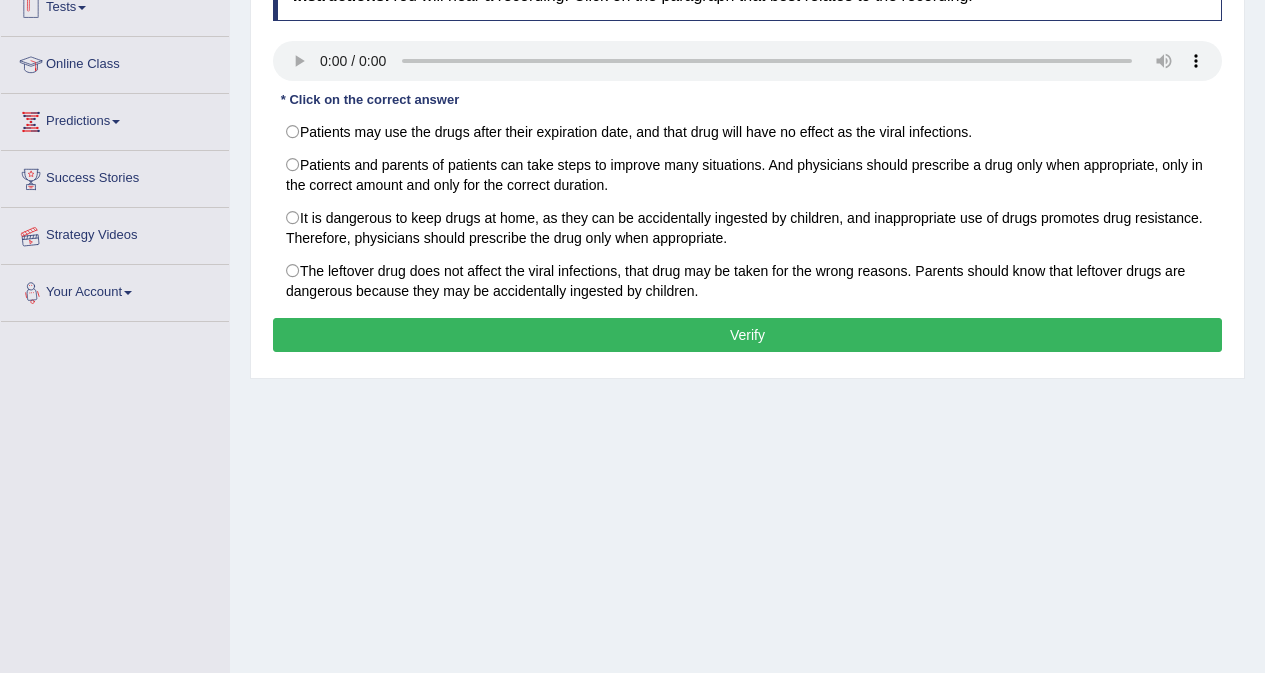 scroll, scrollTop: 377, scrollLeft: 0, axis: vertical 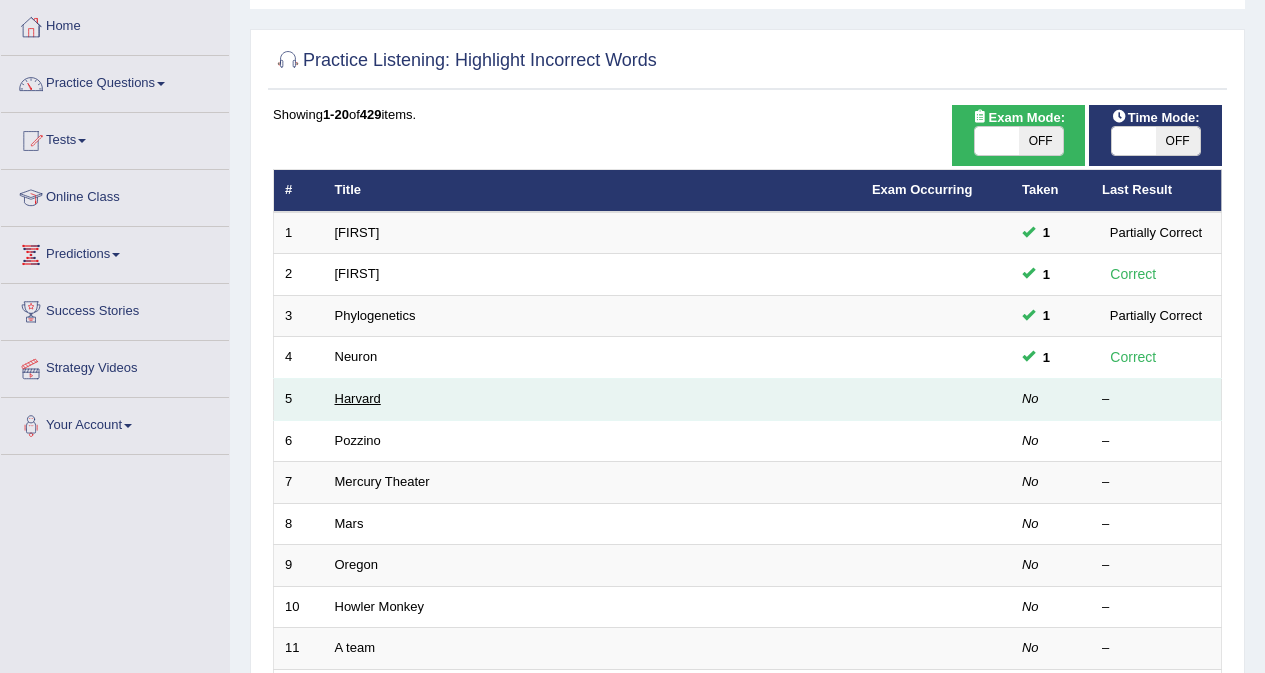 click on "Harvard" at bounding box center [358, 398] 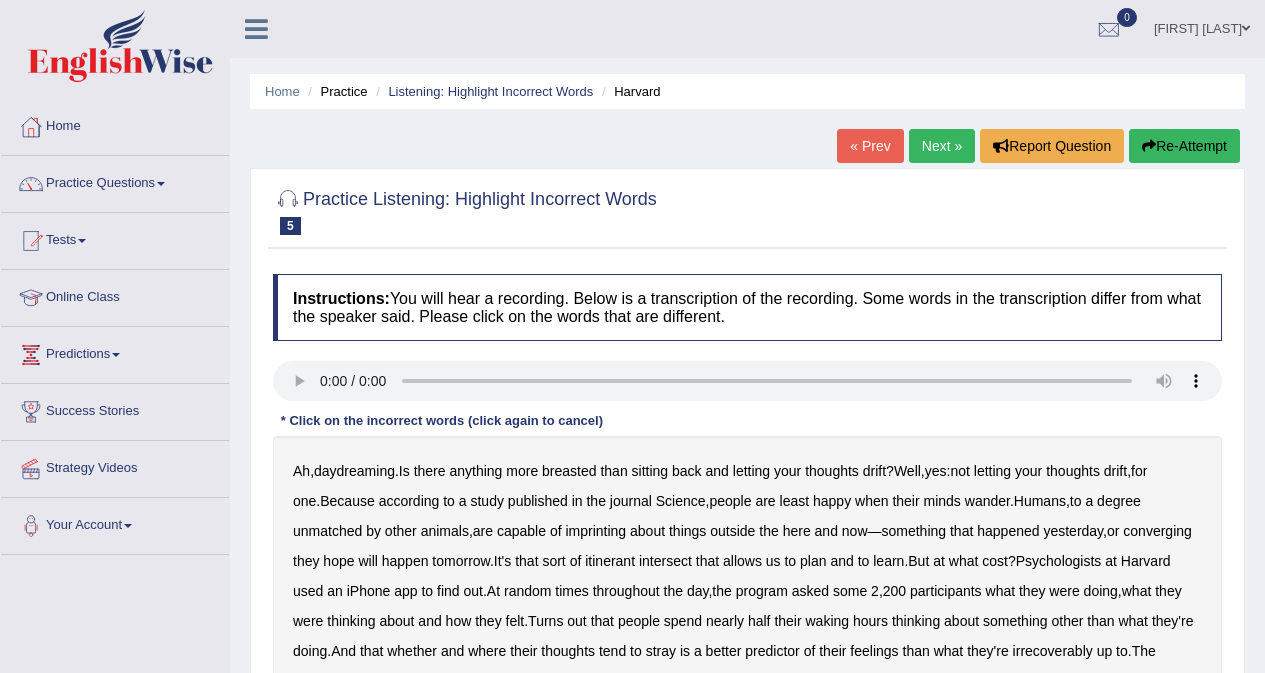 scroll, scrollTop: 0, scrollLeft: 0, axis: both 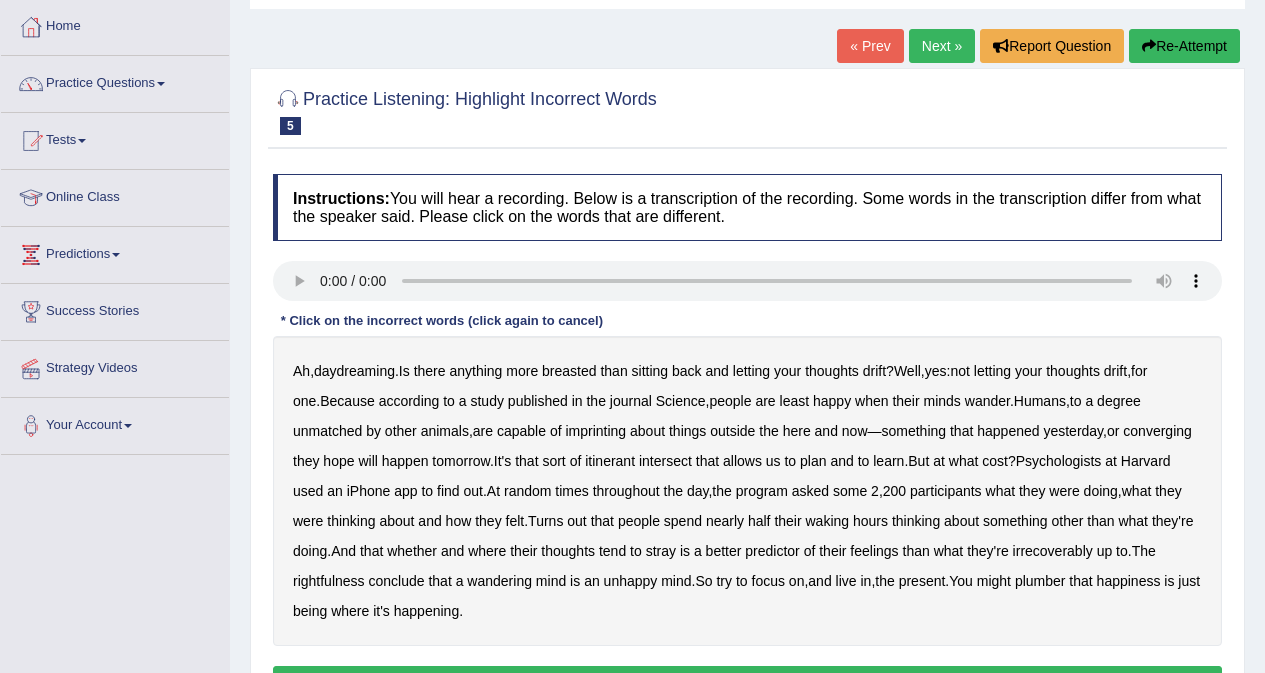 drag, startPoint x: 538, startPoint y: 432, endPoint x: 602, endPoint y: 434, distance: 64.03124 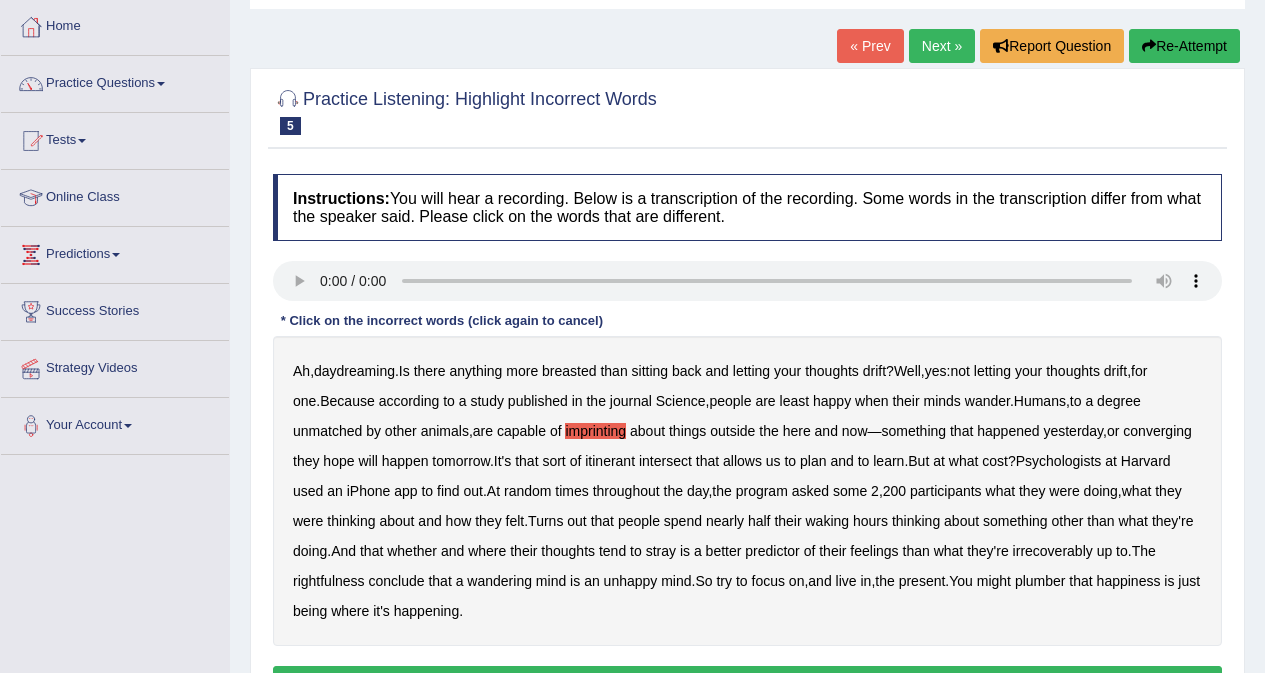 click on "converging" at bounding box center (1157, 431) 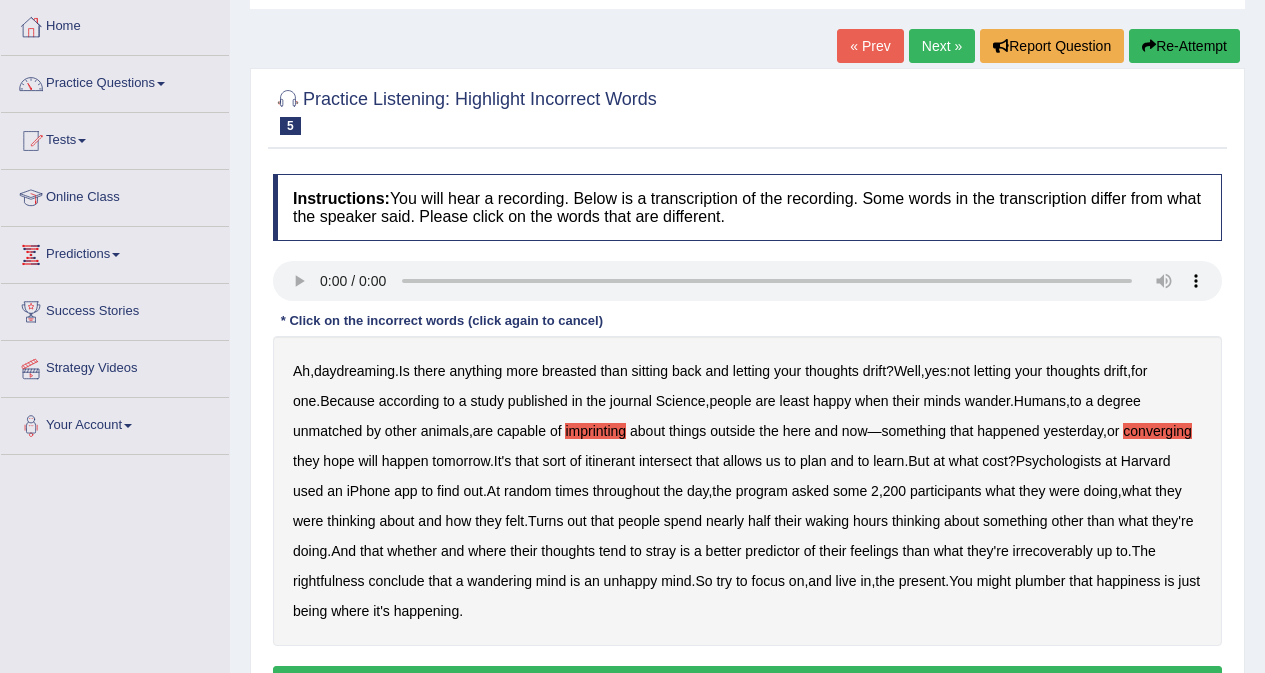 click on "irrecoverably" at bounding box center [1053, 551] 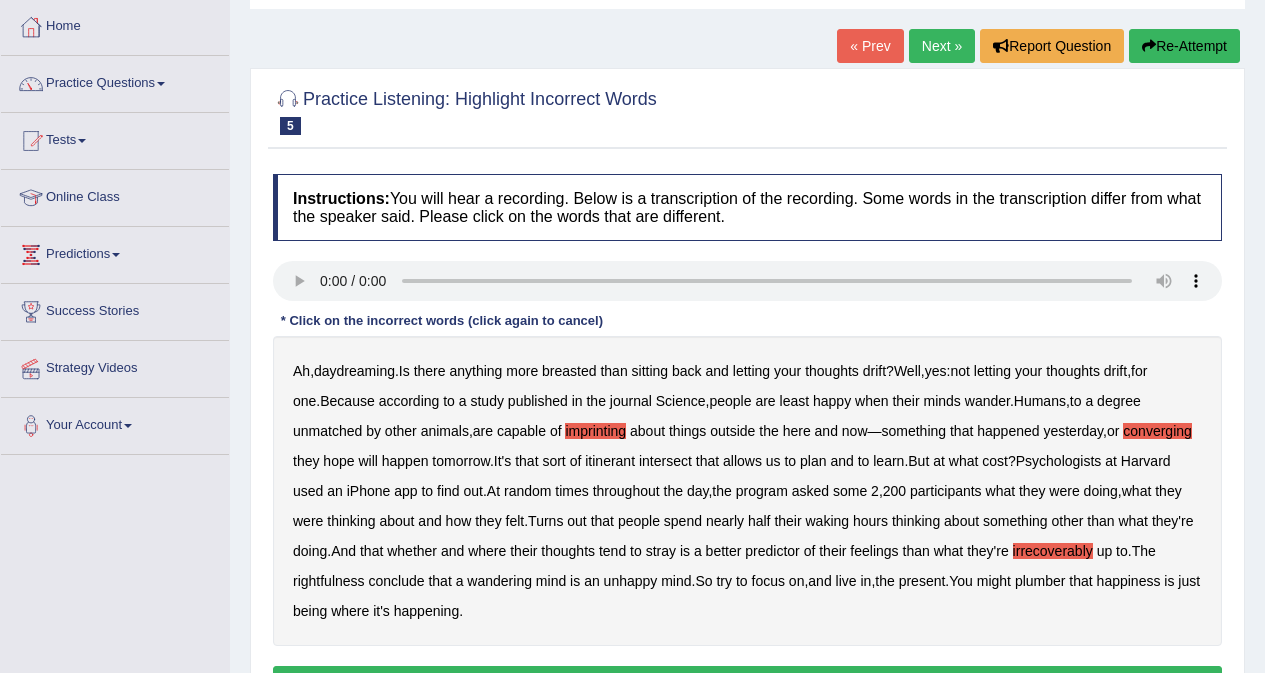 drag, startPoint x: 1053, startPoint y: 577, endPoint x: 1063, endPoint y: 576, distance: 10.049875 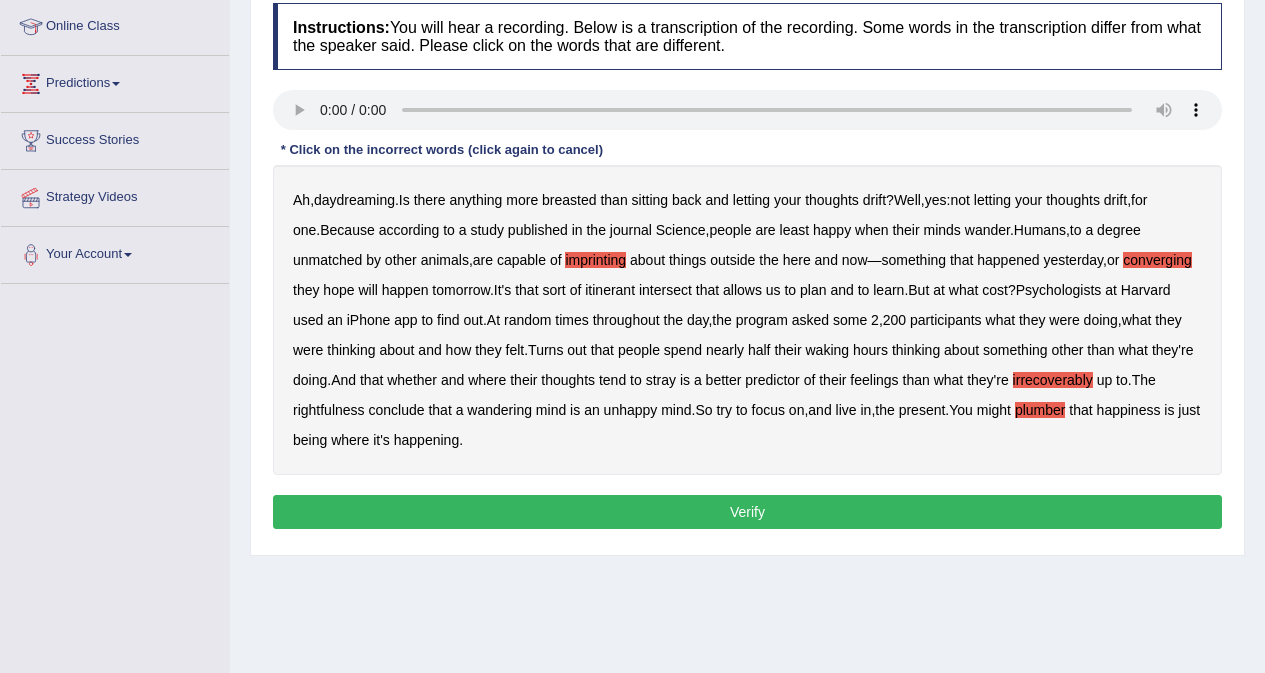 scroll, scrollTop: 300, scrollLeft: 0, axis: vertical 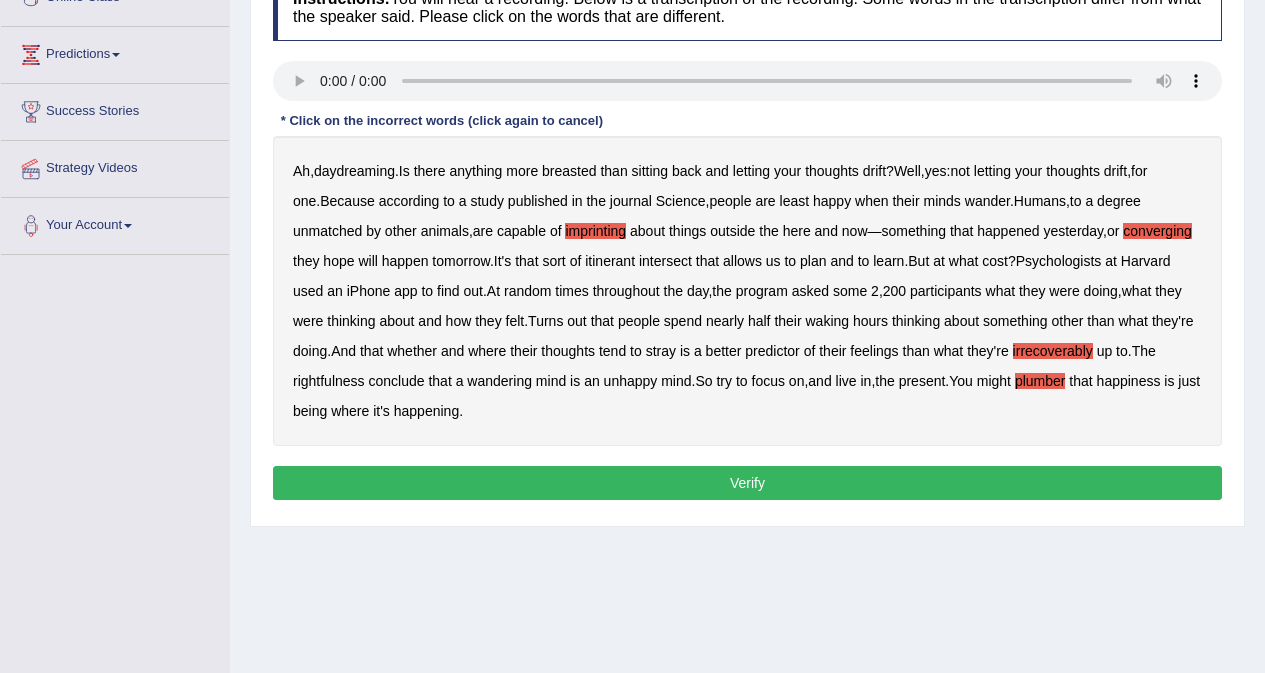 click on "Verify" at bounding box center (747, 483) 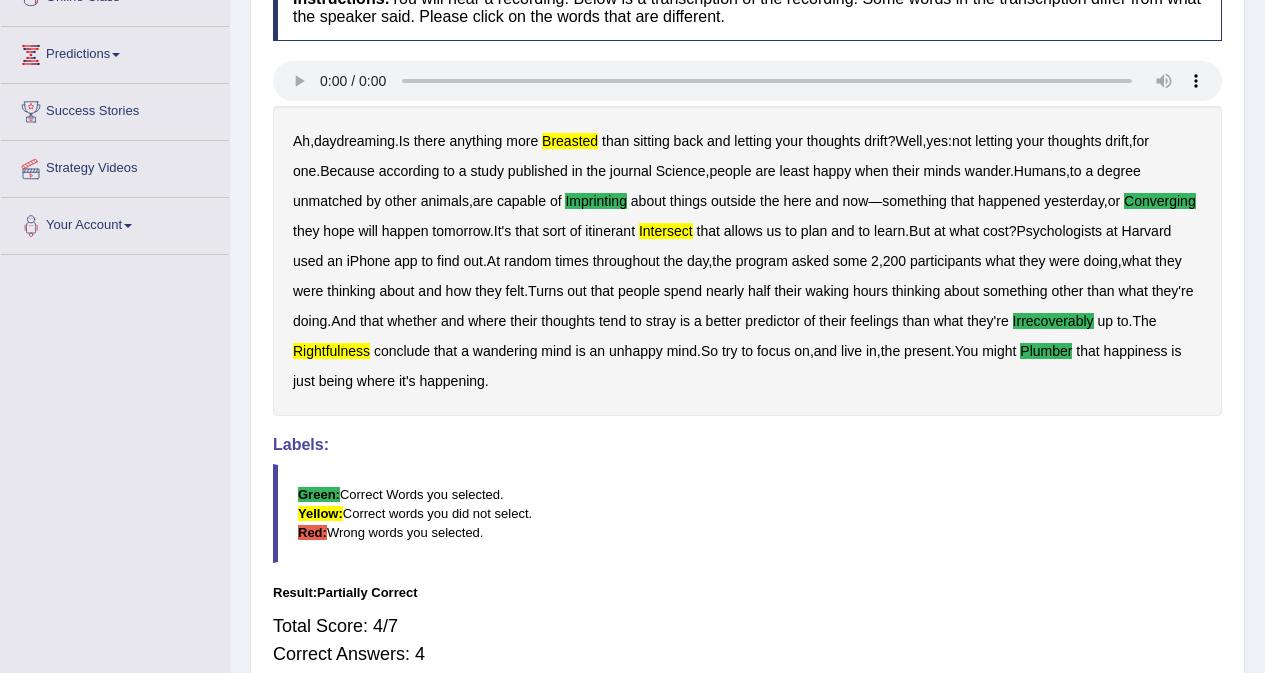 click on "breasted" at bounding box center [570, 141] 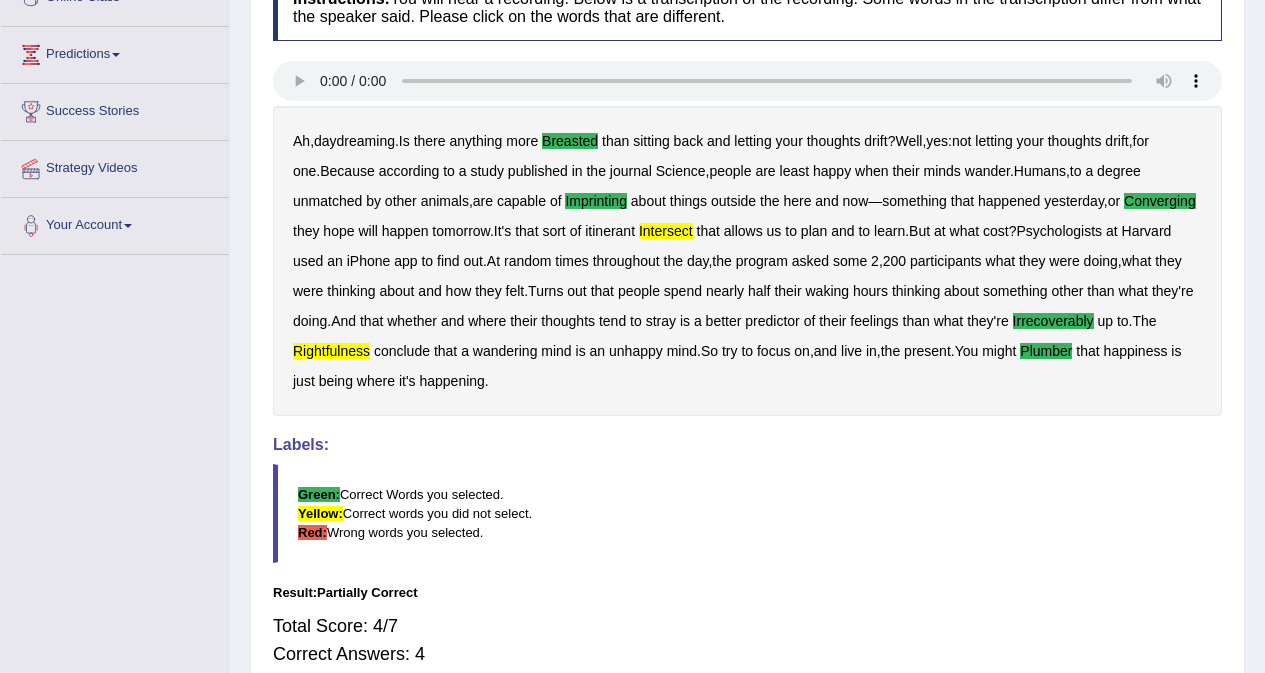 click on "breasted" at bounding box center [570, 141] 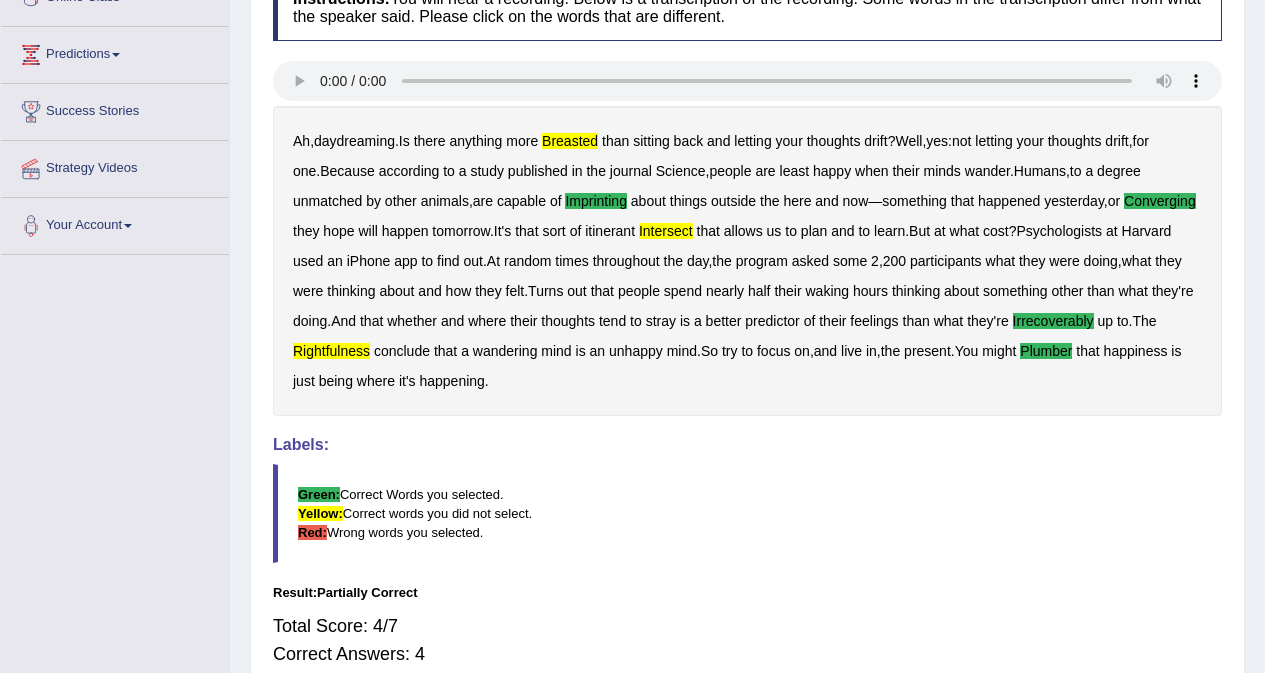 click on "breasted" at bounding box center [570, 141] 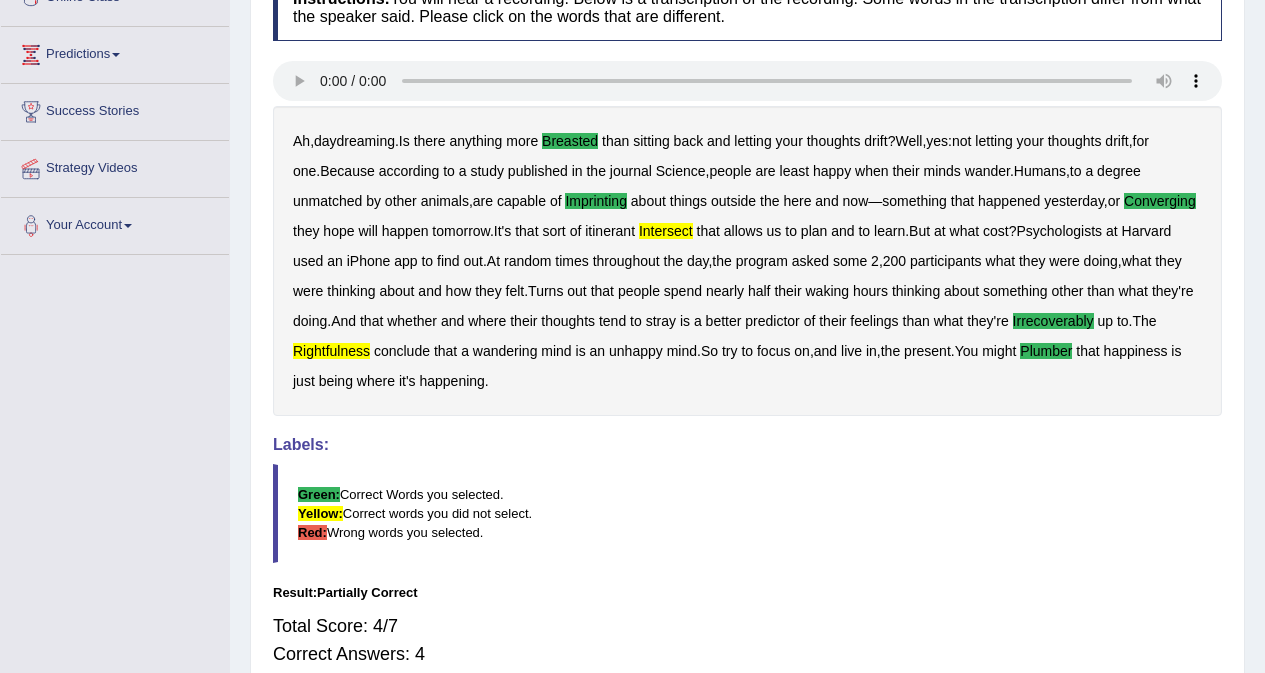 click on "intersect" at bounding box center [666, 231] 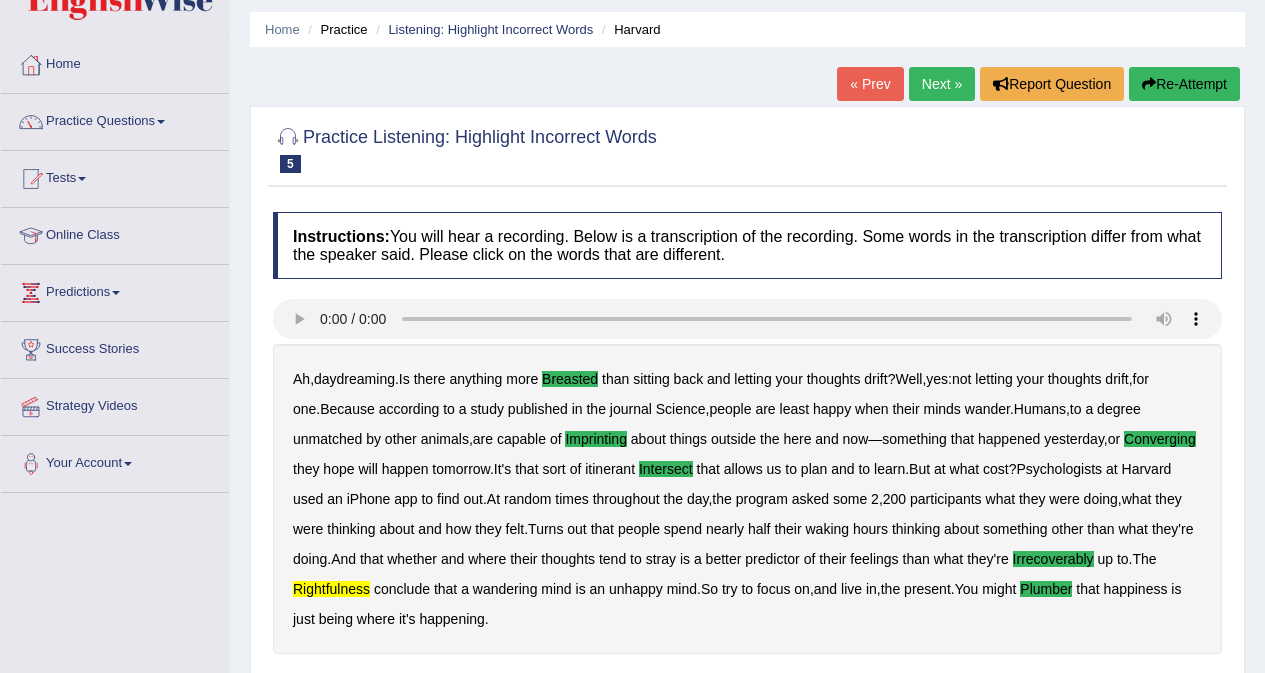 scroll, scrollTop: 0, scrollLeft: 0, axis: both 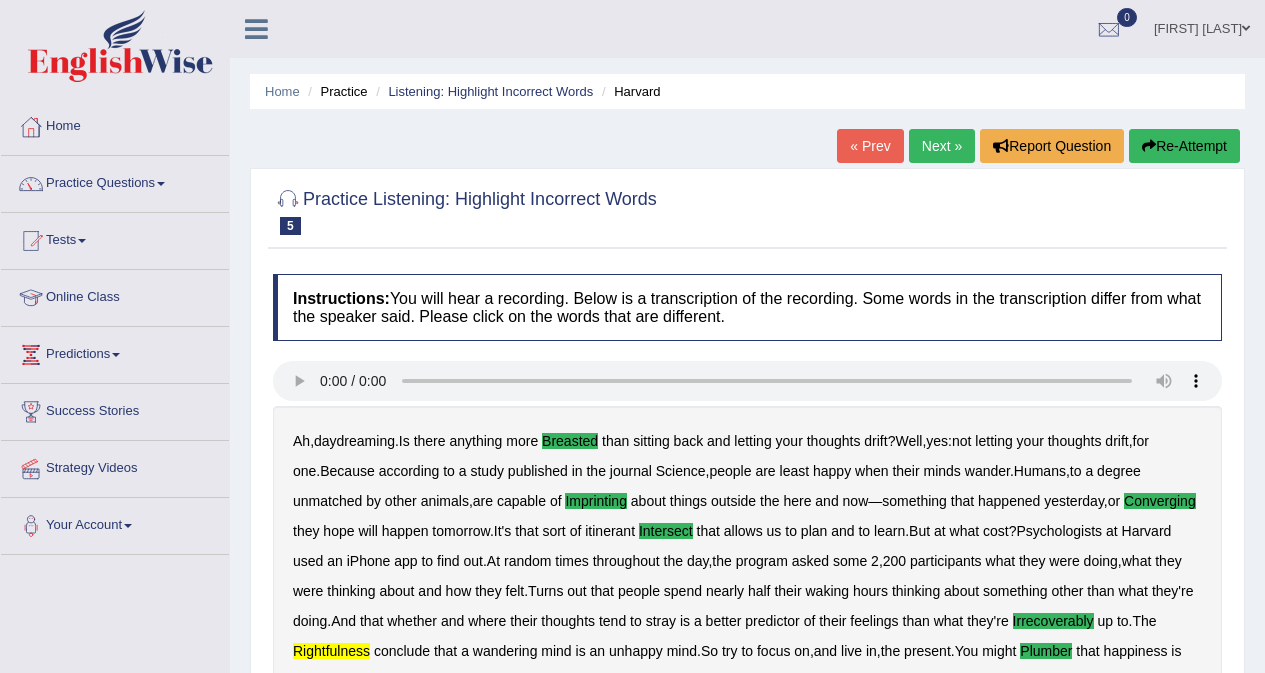 click on "Next »" at bounding box center [942, 146] 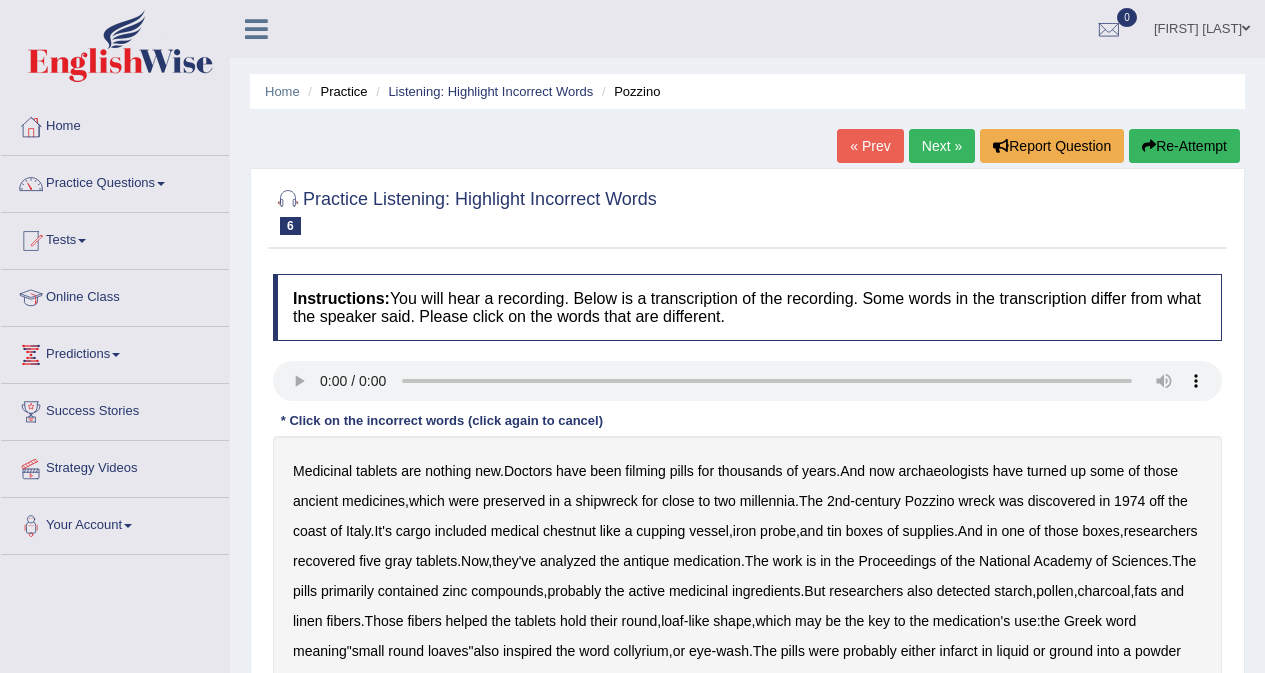 scroll, scrollTop: 0, scrollLeft: 0, axis: both 